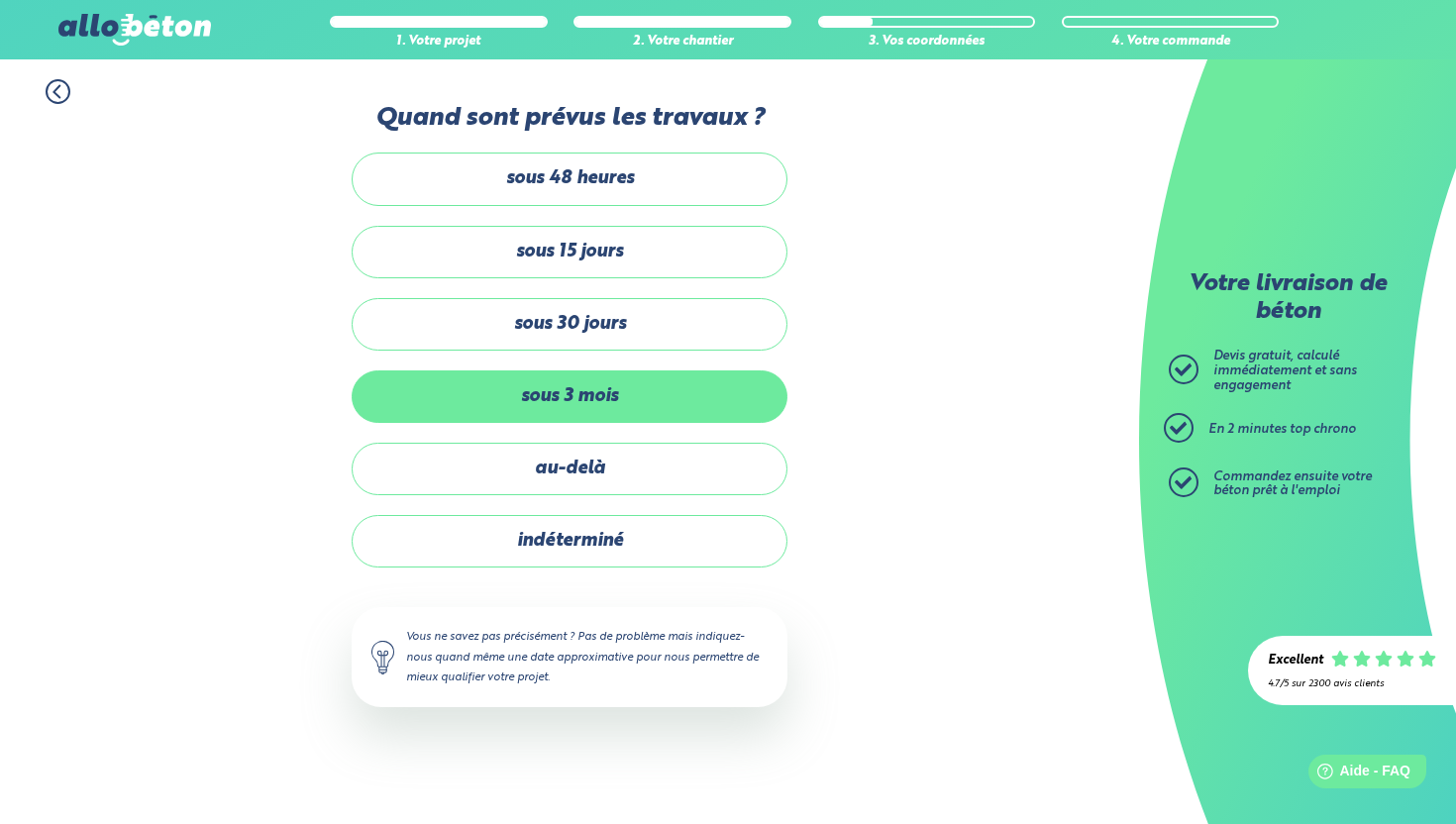 scroll, scrollTop: 0, scrollLeft: 0, axis: both 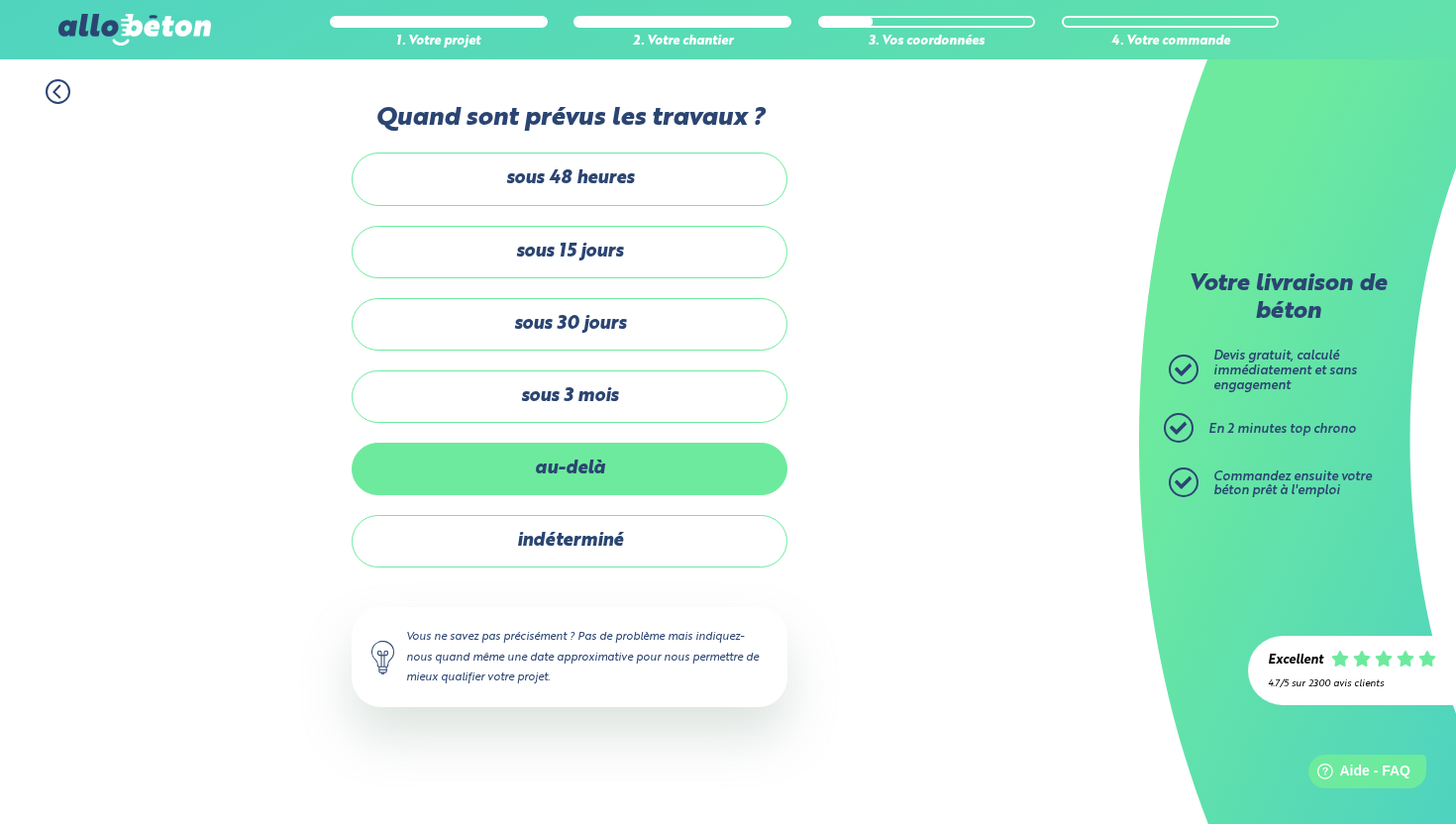 click on "au-delà" at bounding box center [570, 468] 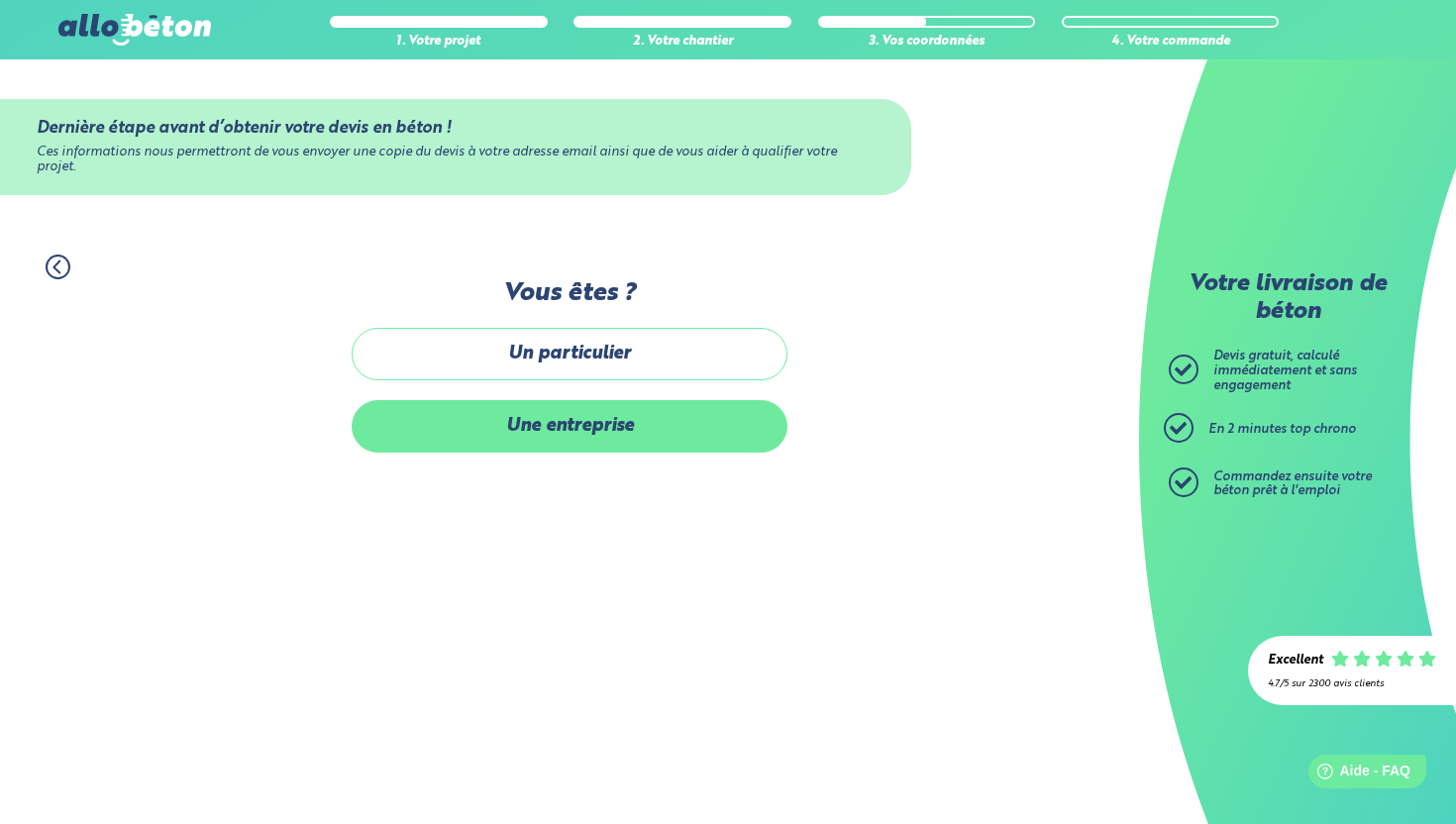 click on "Une entreprise" at bounding box center [570, 426] 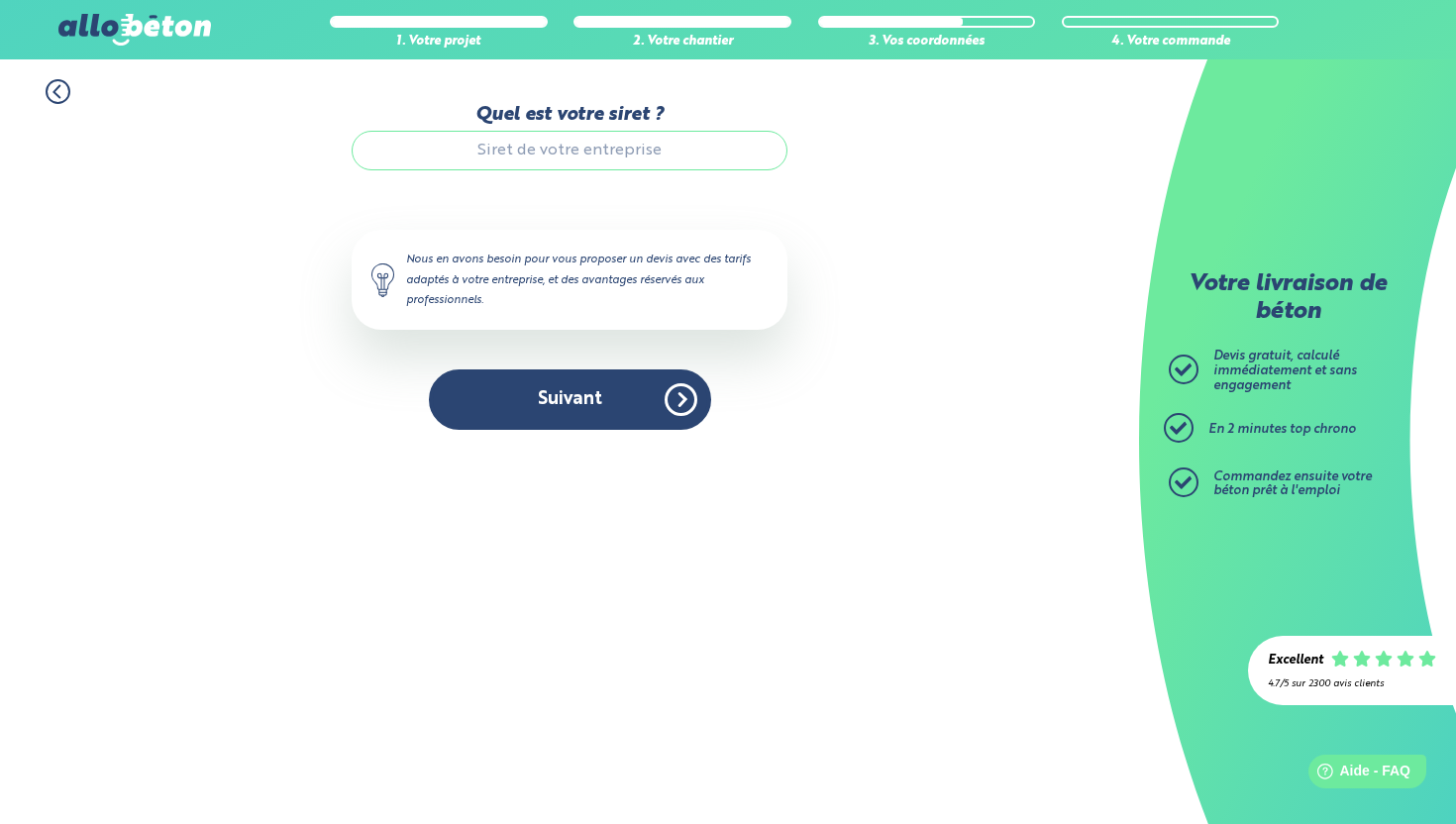 click on "Quel est votre siret ?" at bounding box center [570, 151] 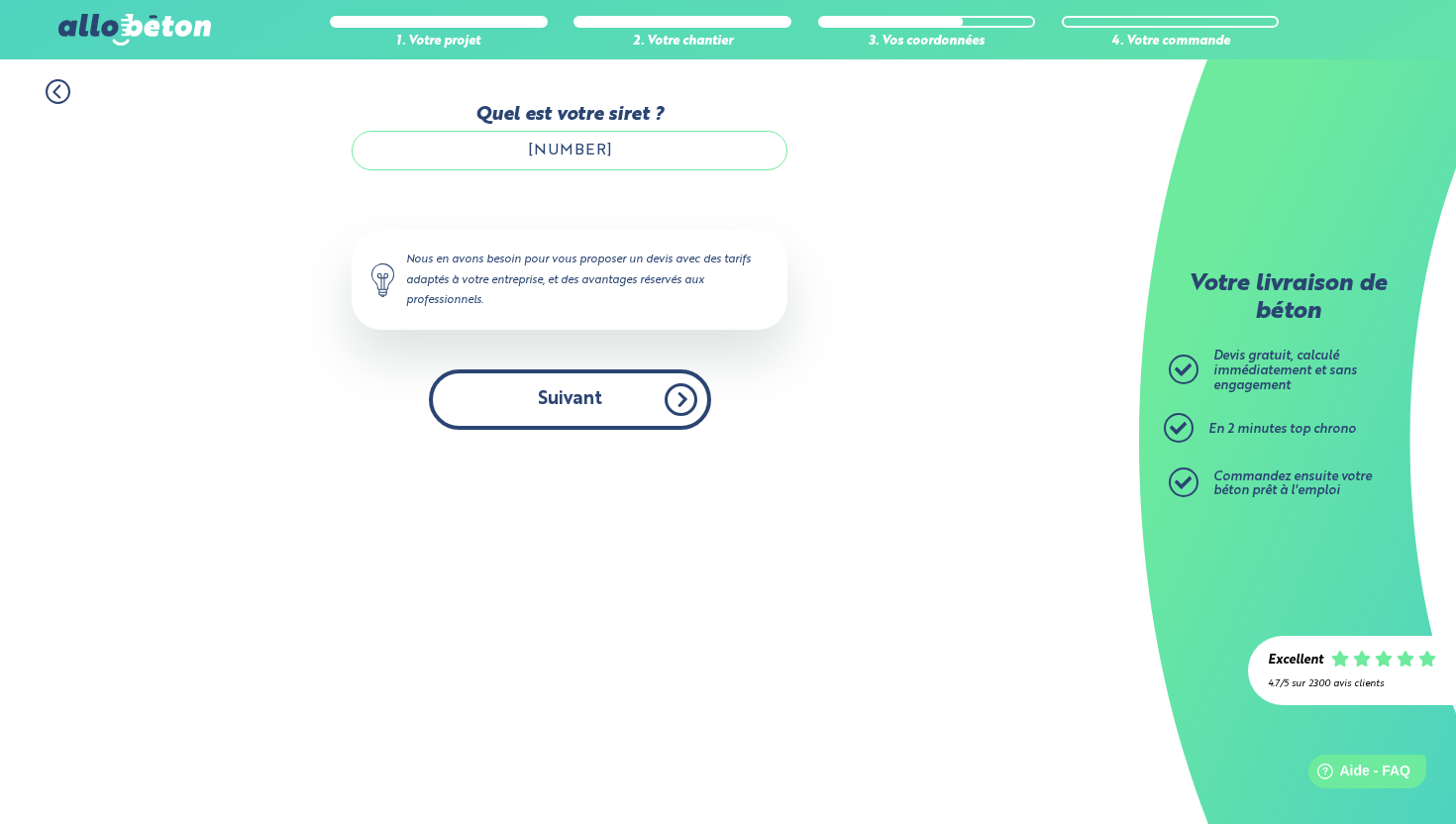 type on "94773865400013" 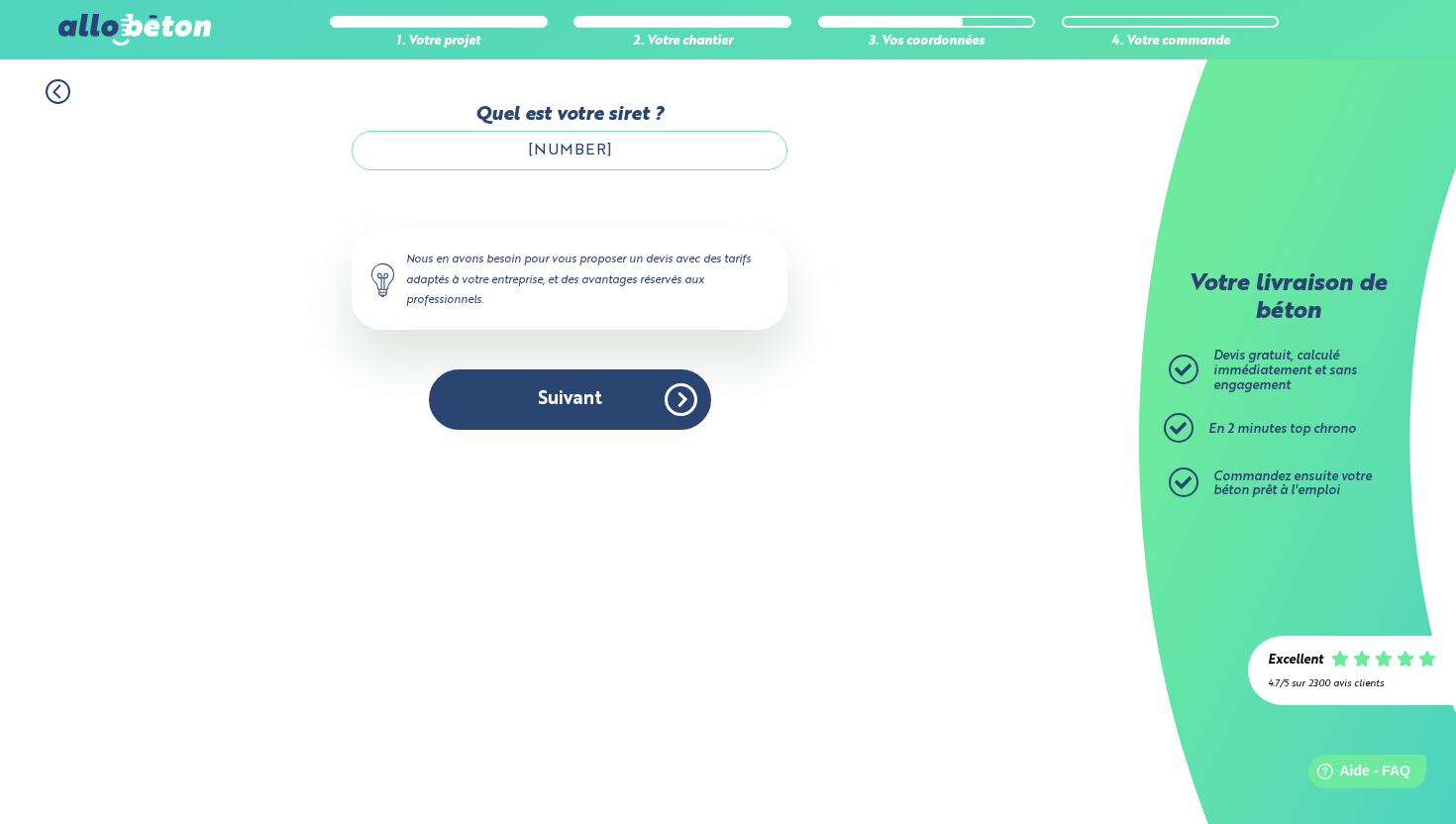 click on "1. Votre projet
2. Votre chantier
3. Vos coordonnées
4. Votre commande
Quel est votre siret ? 94773865400013
Le N° de SIRET saisi n’est pas reconnu, veuillez le corriger ou poursuivre en tant que particulier.
Nous en avons besoin pour vous proposer un devis avec des tarifs adaptés à votre entreprise, et des avantages réservés aux professionnels.
Suivant" at bounding box center (570, 255) 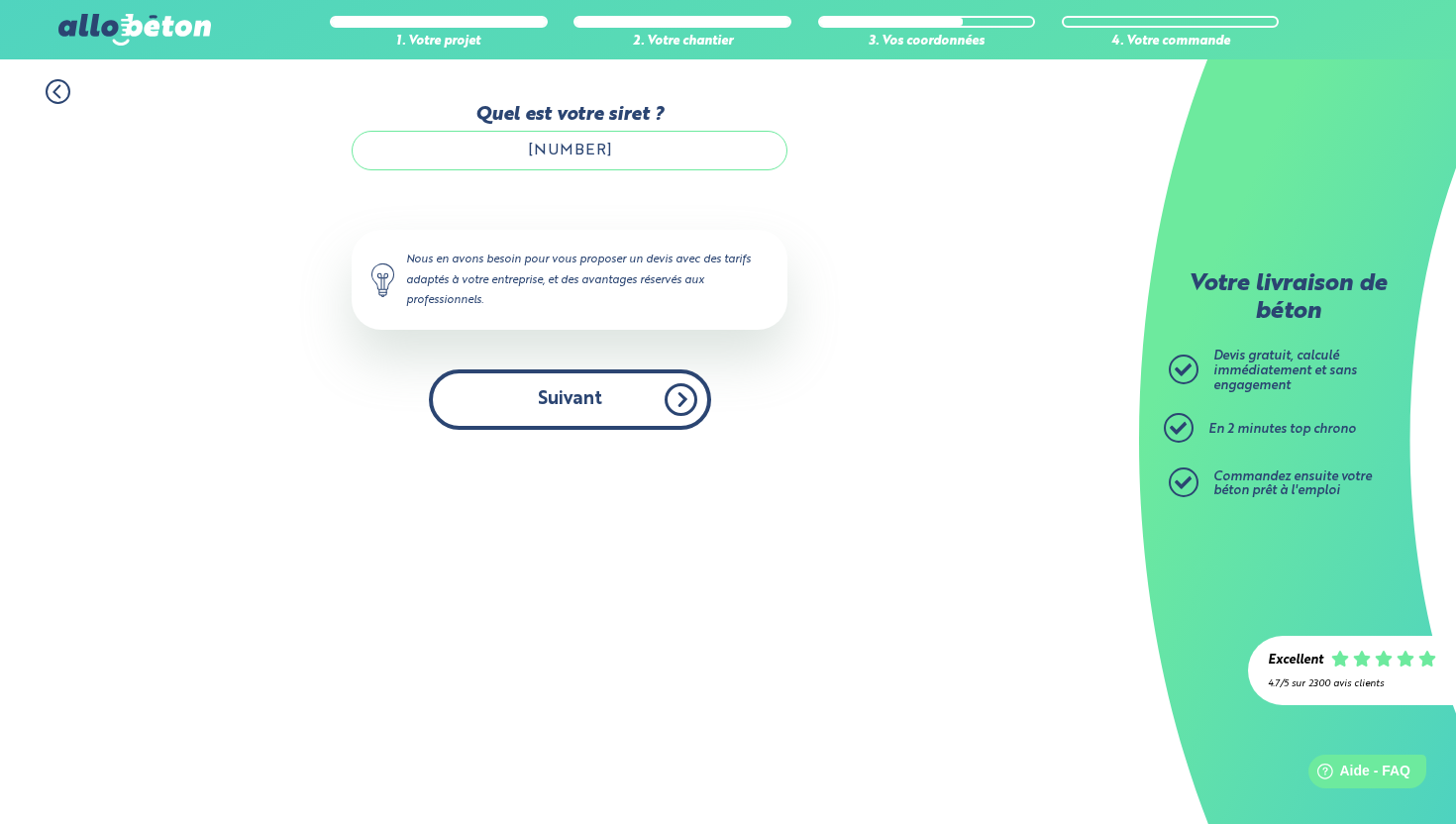 click on "Suivant" at bounding box center (570, 399) 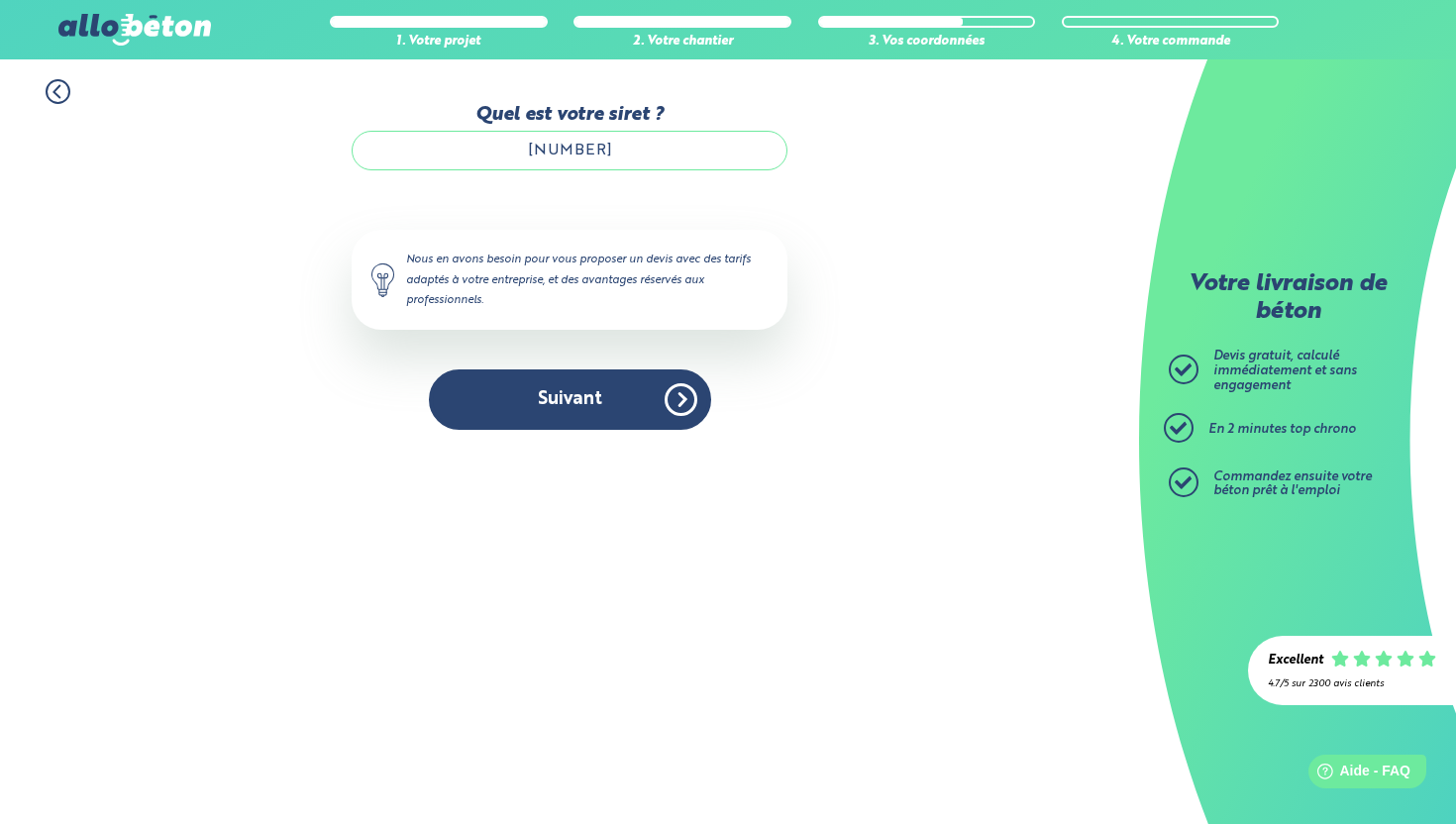 type 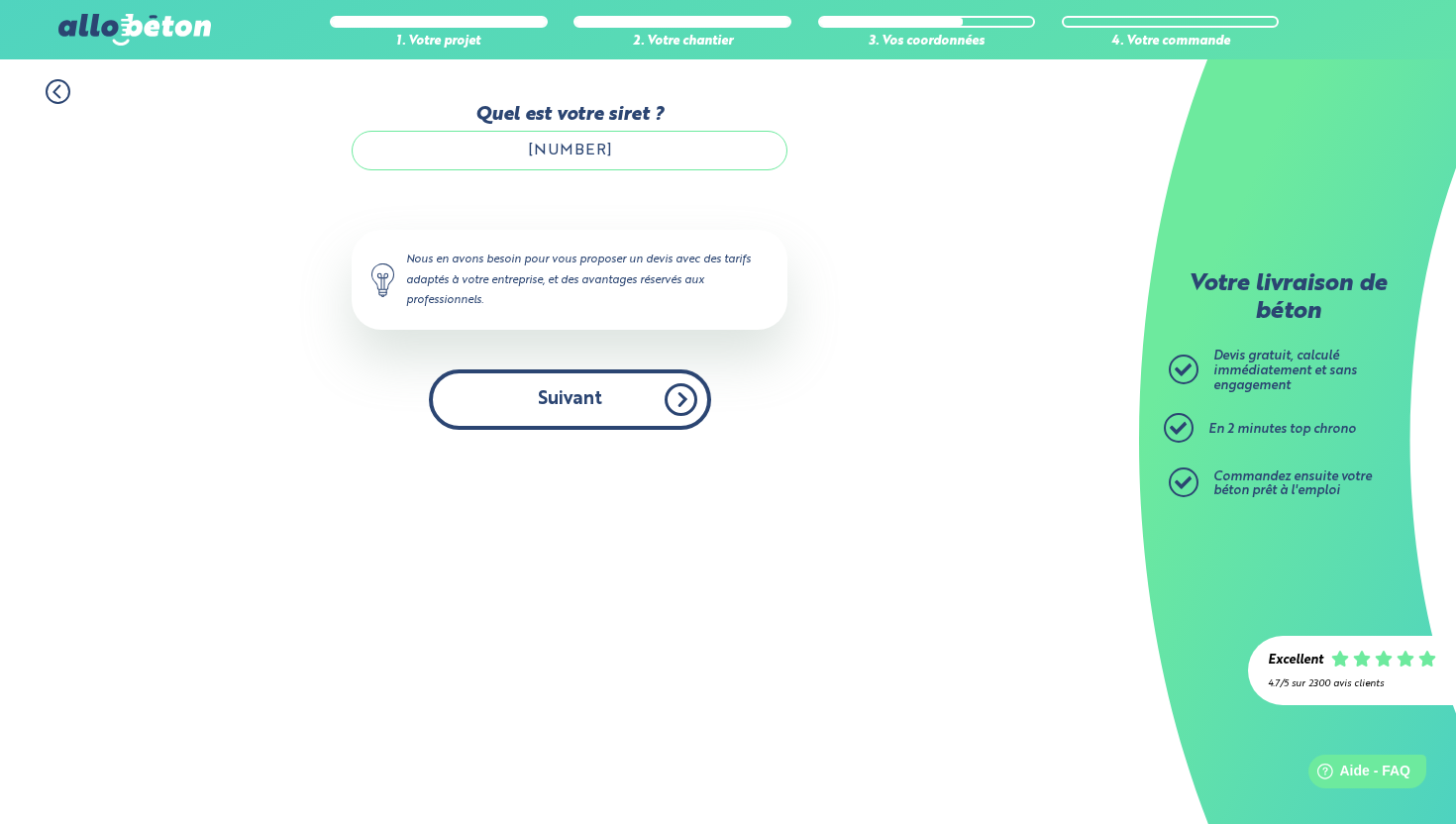 click on "Suivant" at bounding box center (570, 399) 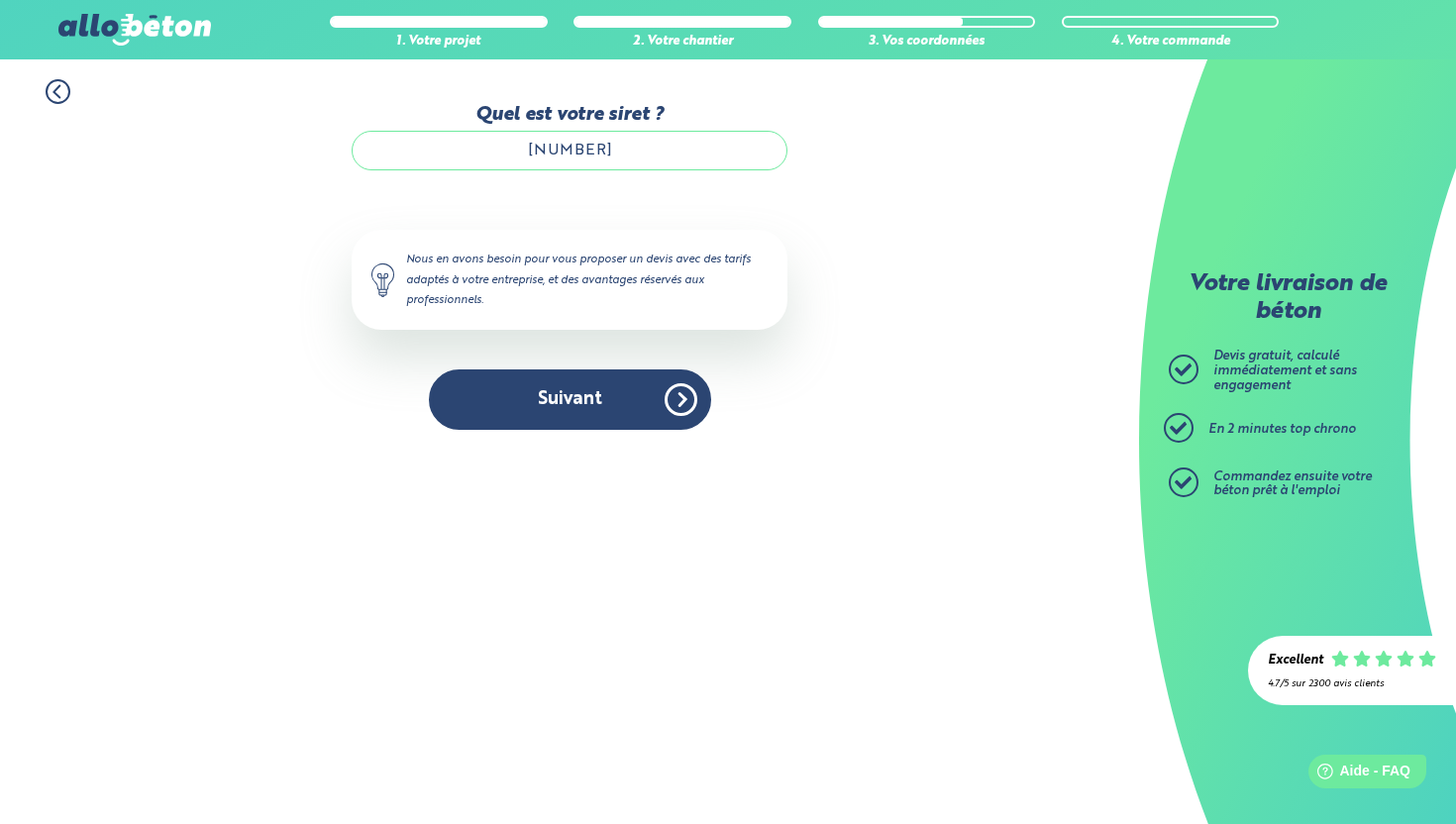 click on "94773865400013" at bounding box center [570, 151] 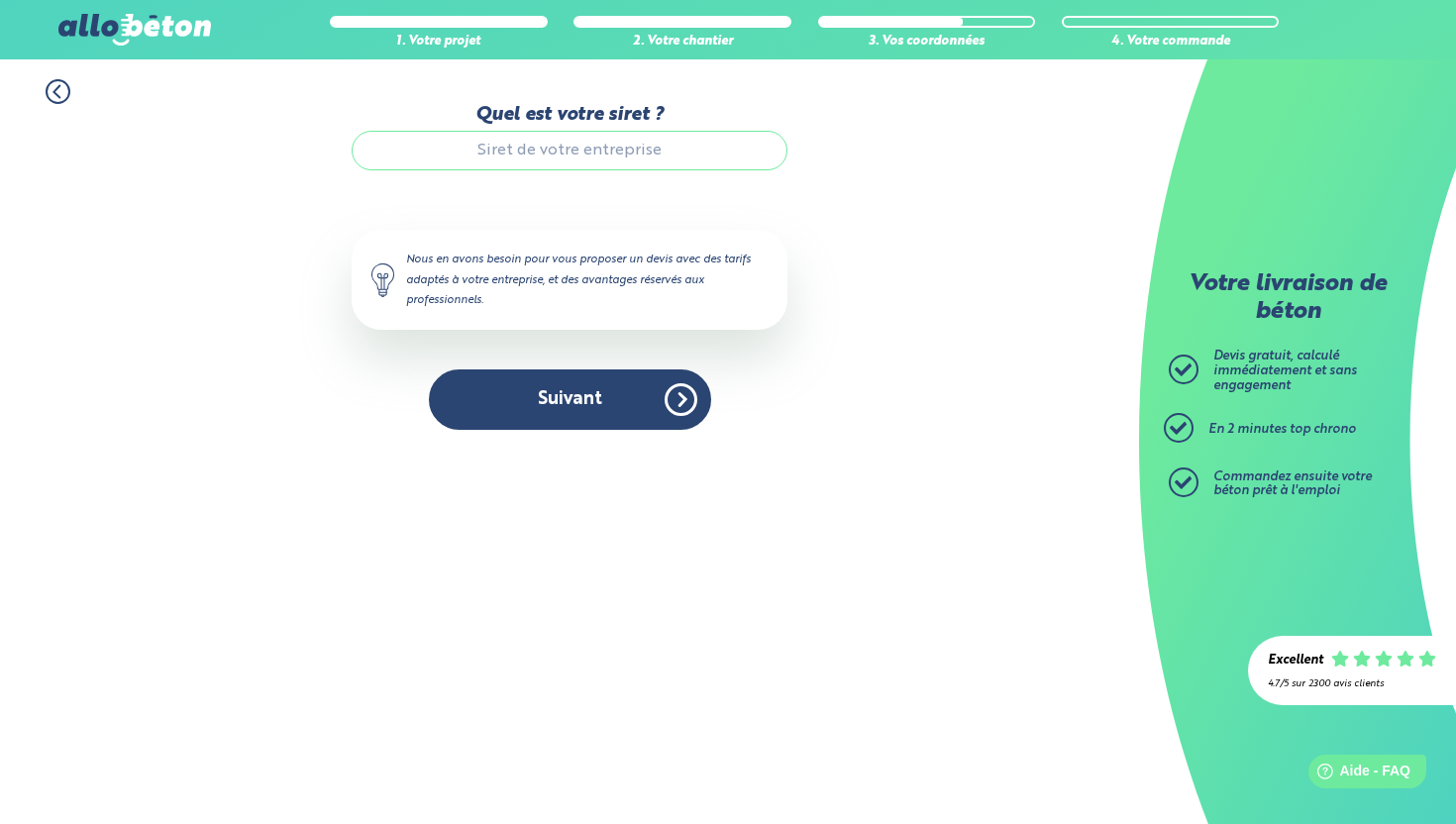 click on "1. Votre projet
2. Votre chantier
3. Vos coordonnées
4. Votre commande
Quel est votre siret ?
Le N° de SIRET saisi n’est pas reconnu, veuillez le corriger ou poursuivre en tant que particulier.
Nous en avons besoin pour vous proposer un devis avec des tarifs adaptés à votre entreprise, et des avantages réservés aux professionnels.
Suivant
Suivant" at bounding box center (570, 255) 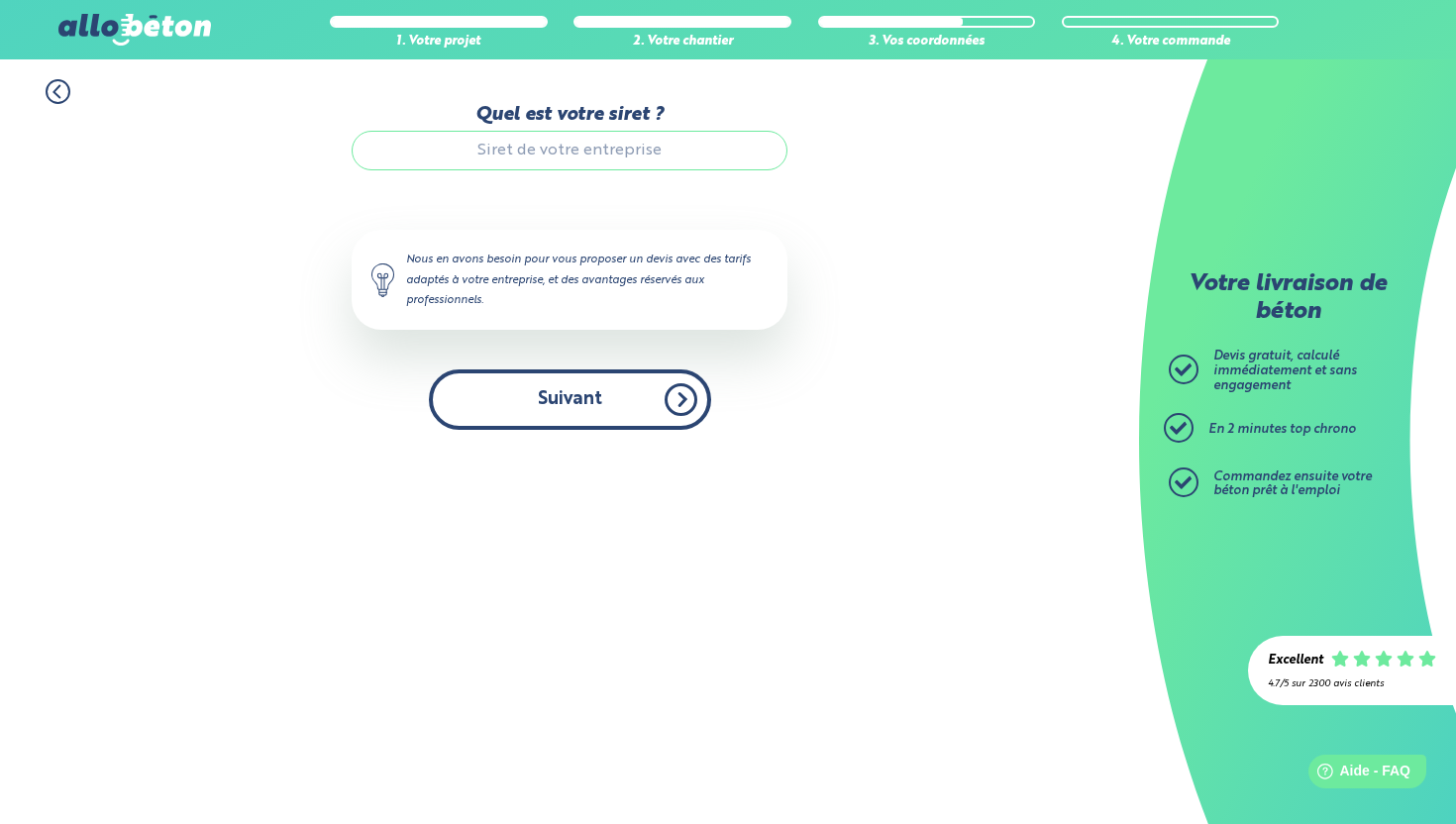 click on "Suivant" at bounding box center (570, 399) 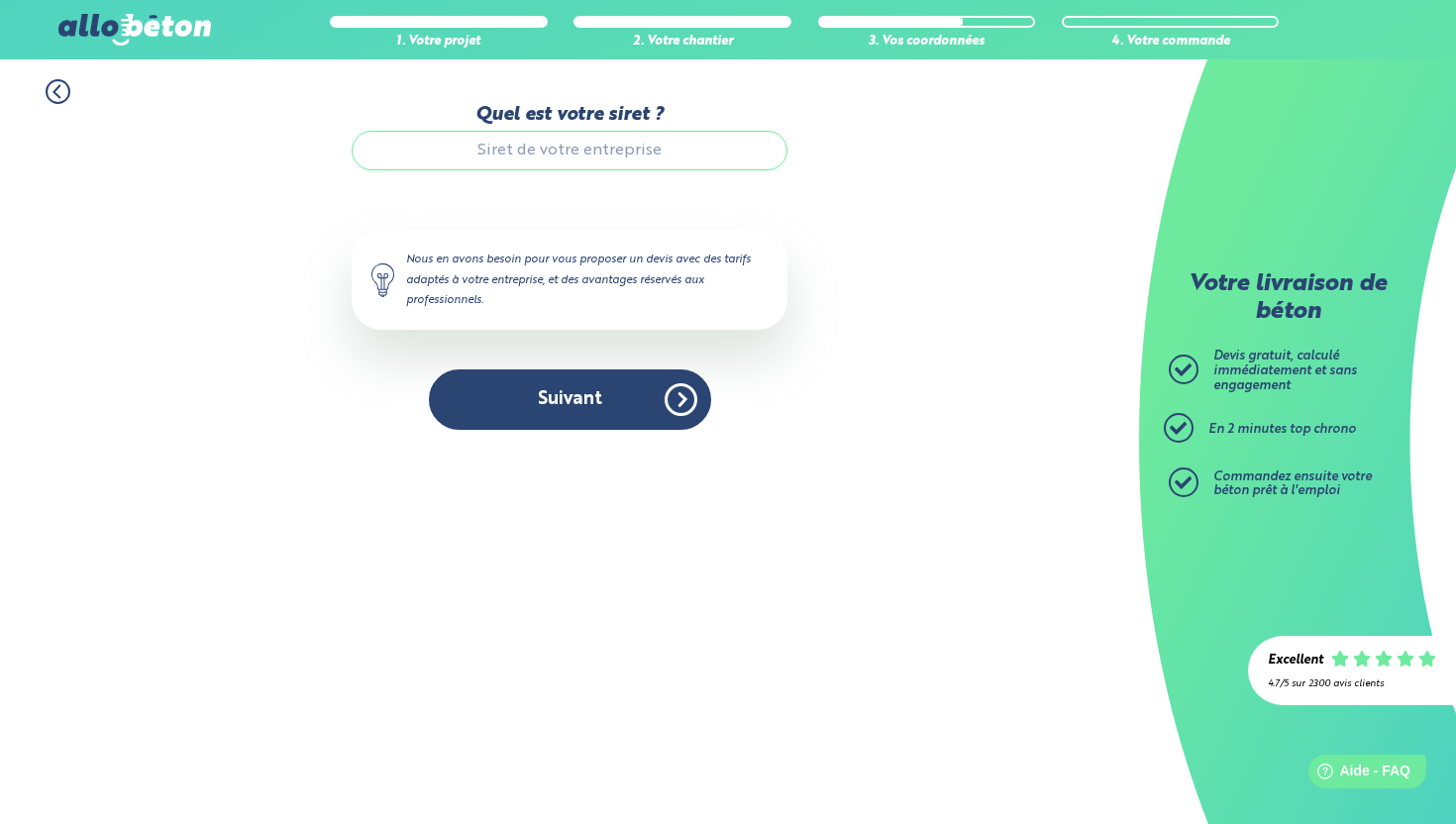click on "Quel est votre siret ?" at bounding box center (570, 151) 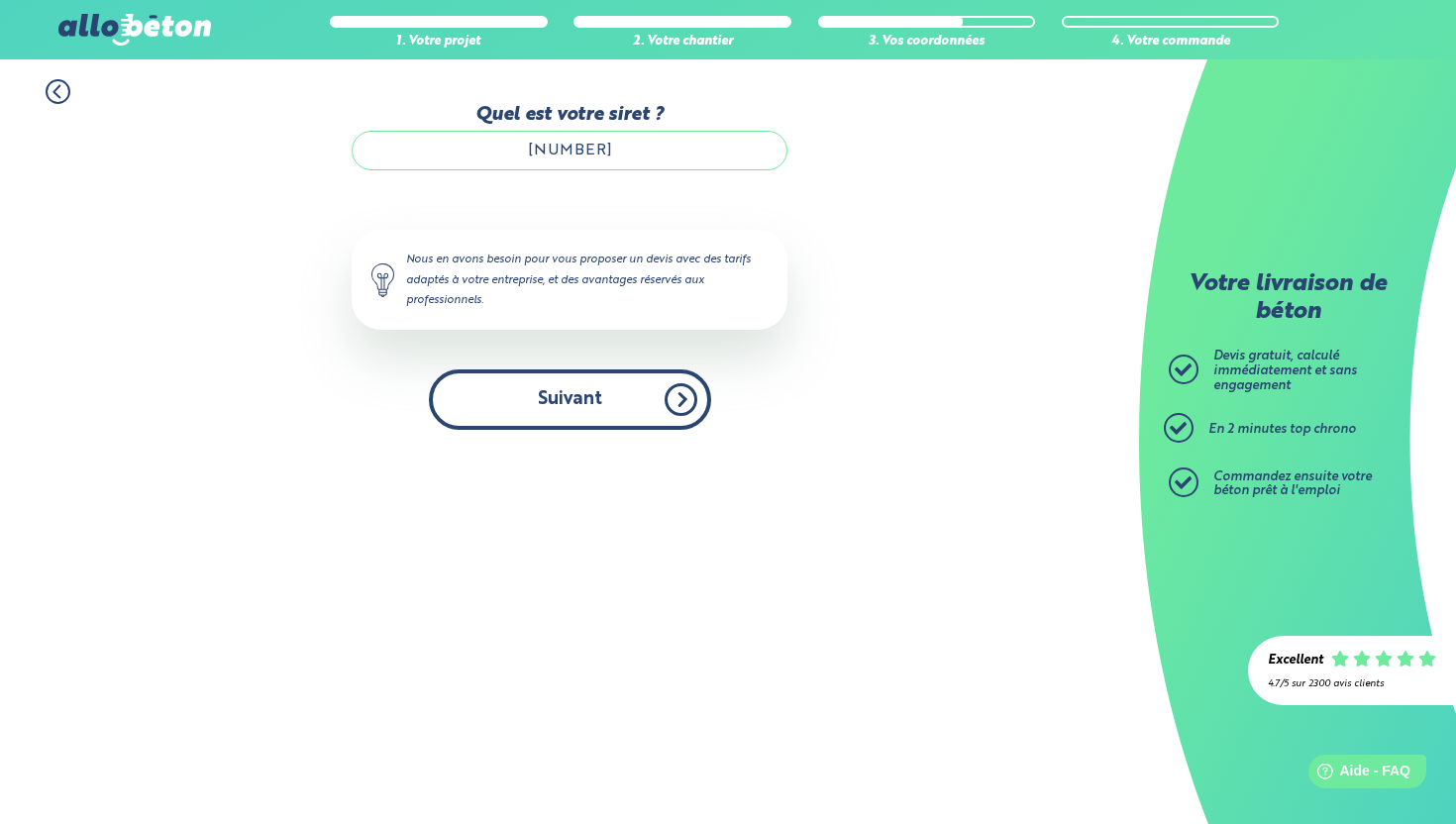 click on "Suivant" at bounding box center [570, 399] 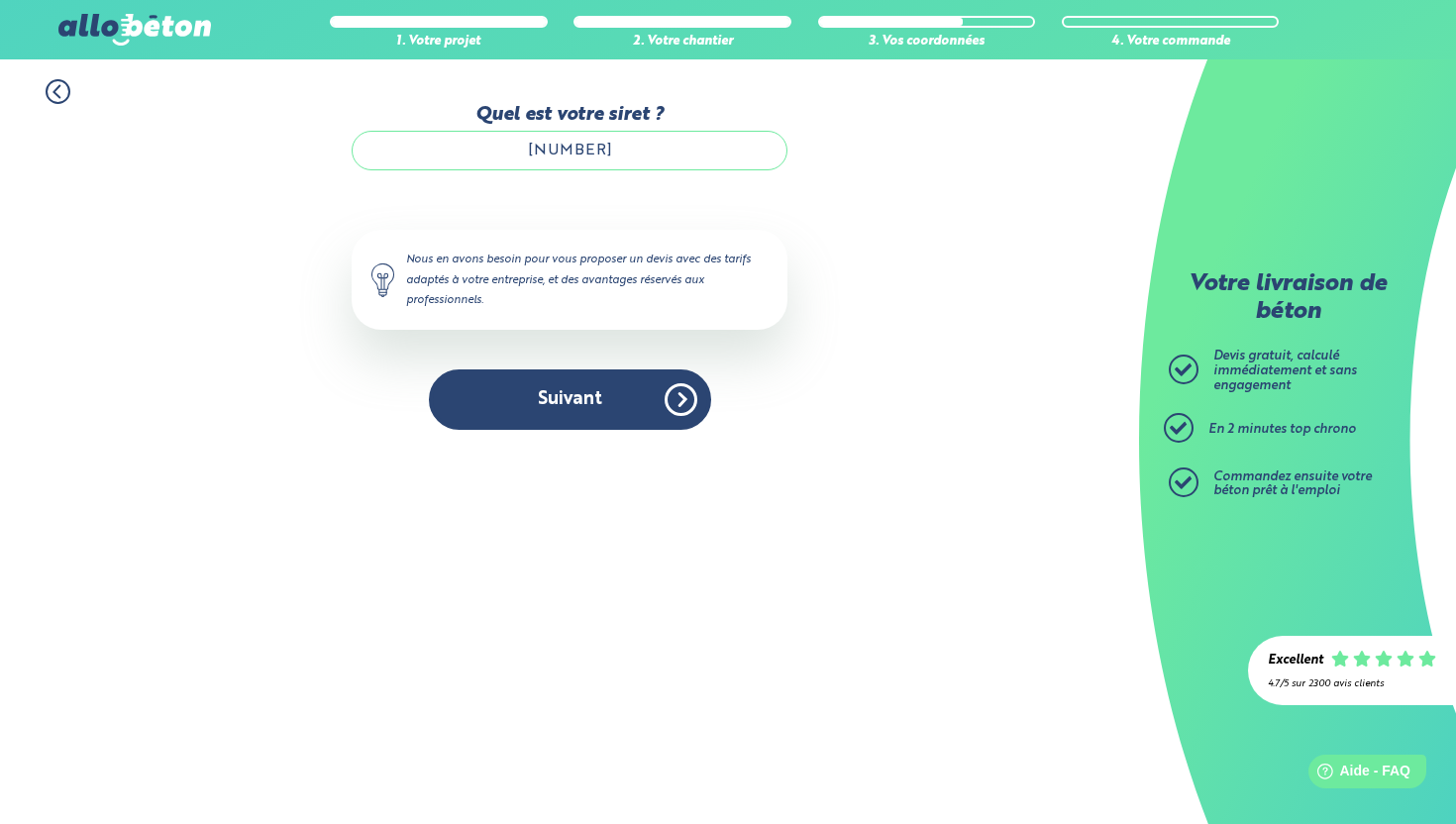 click on "94773865400013" at bounding box center (570, 151) 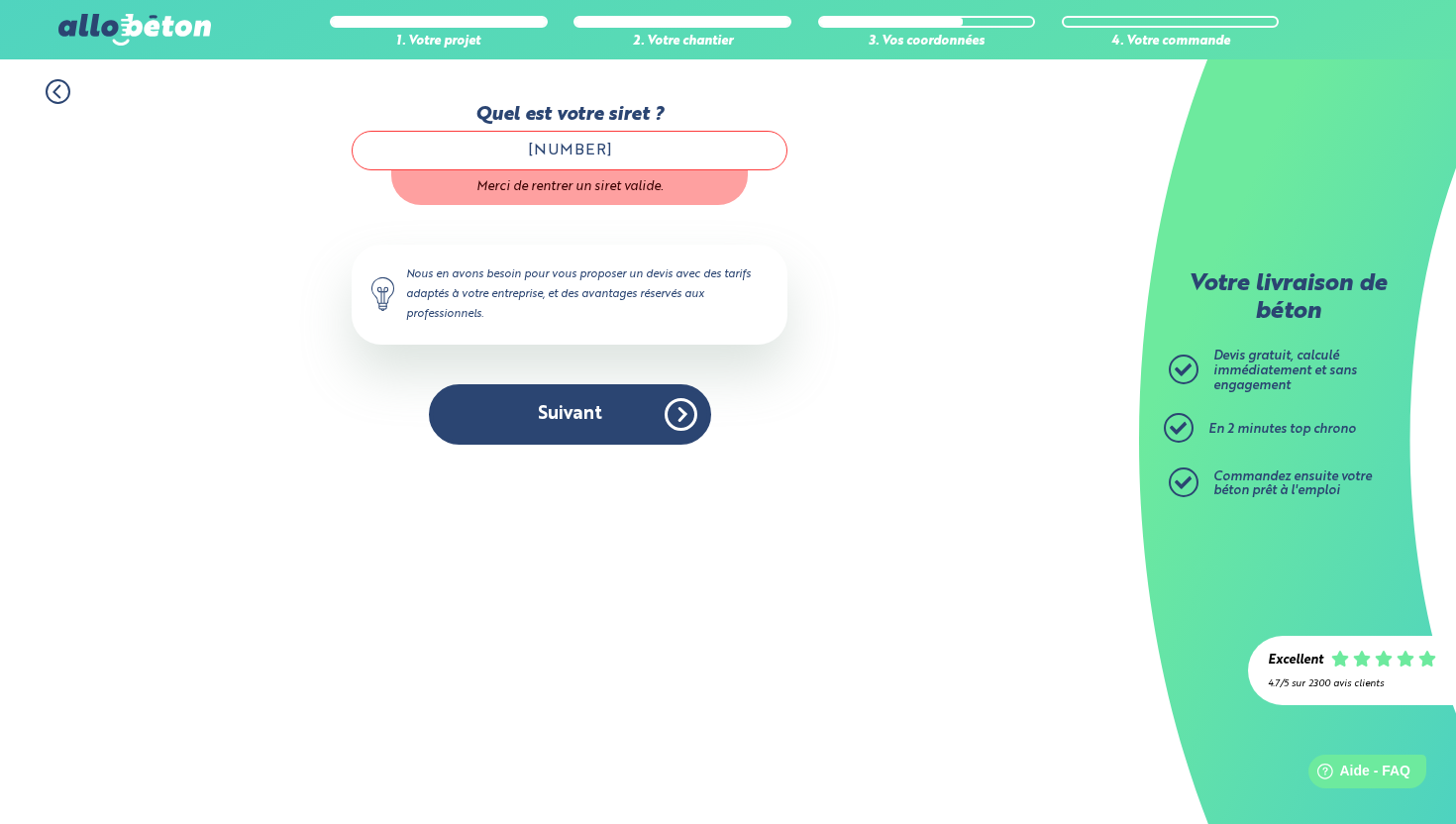 type on "94773865400013" 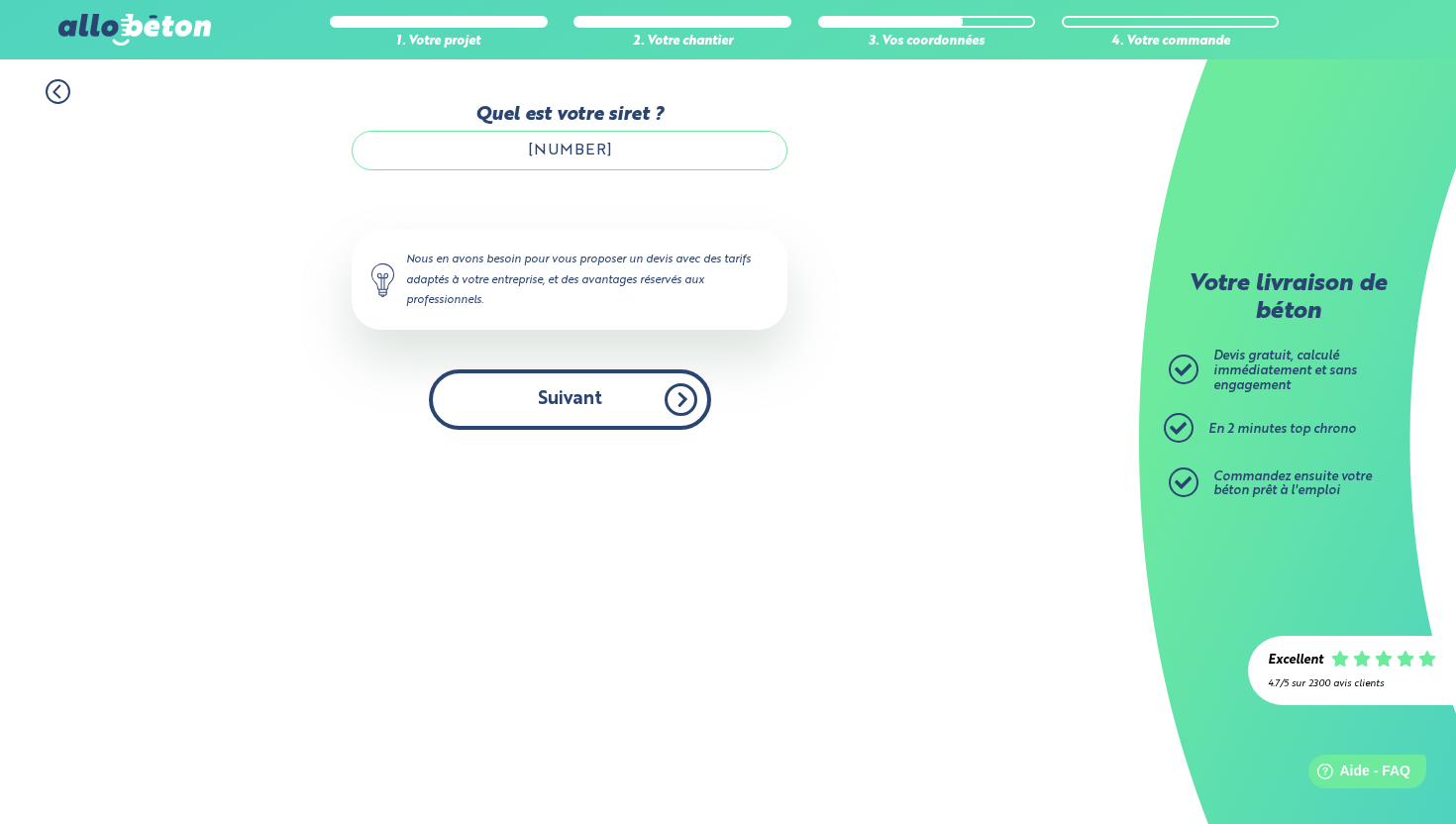 click on "Suivant" at bounding box center [570, 399] 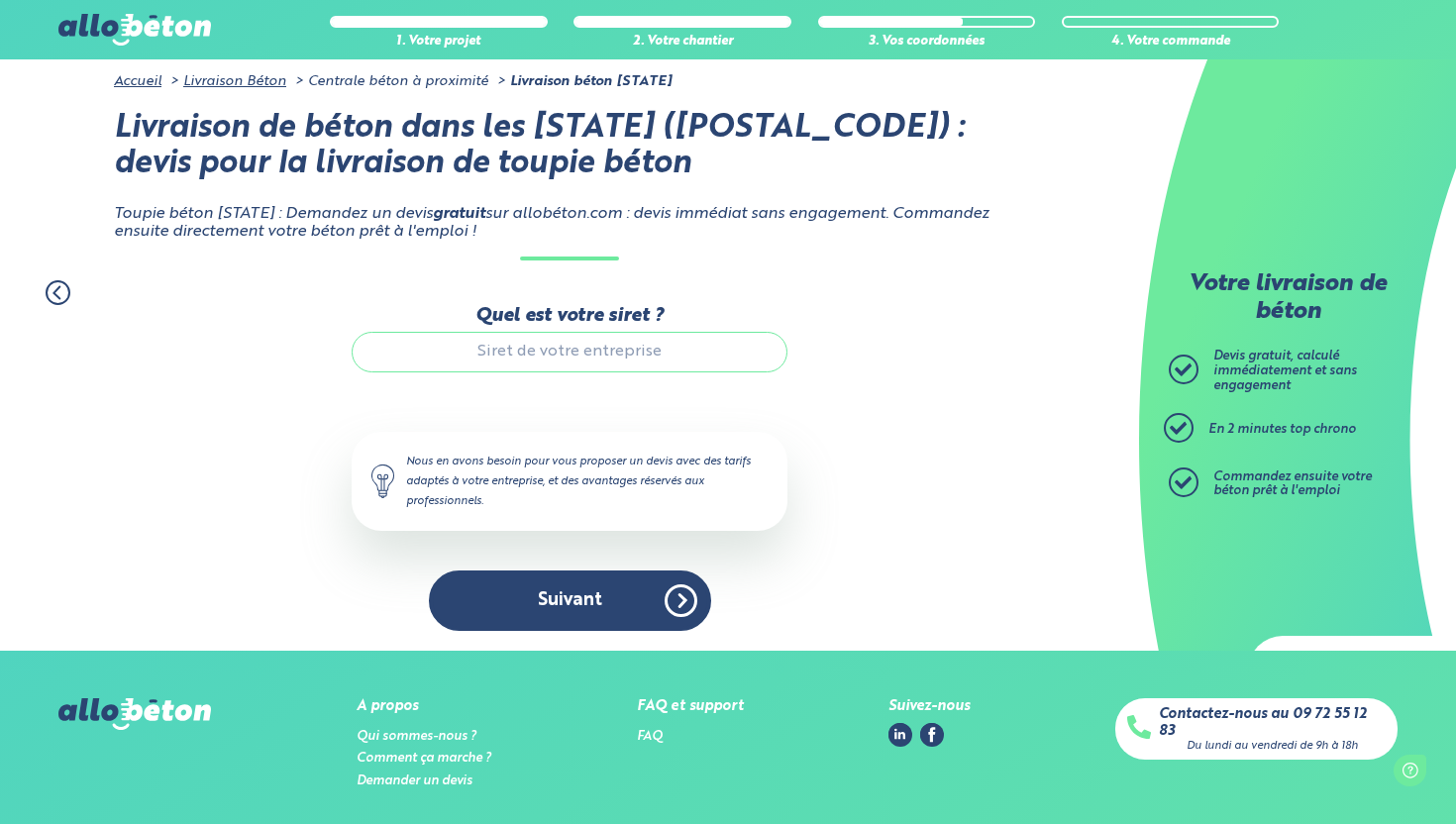 scroll, scrollTop: 0, scrollLeft: 0, axis: both 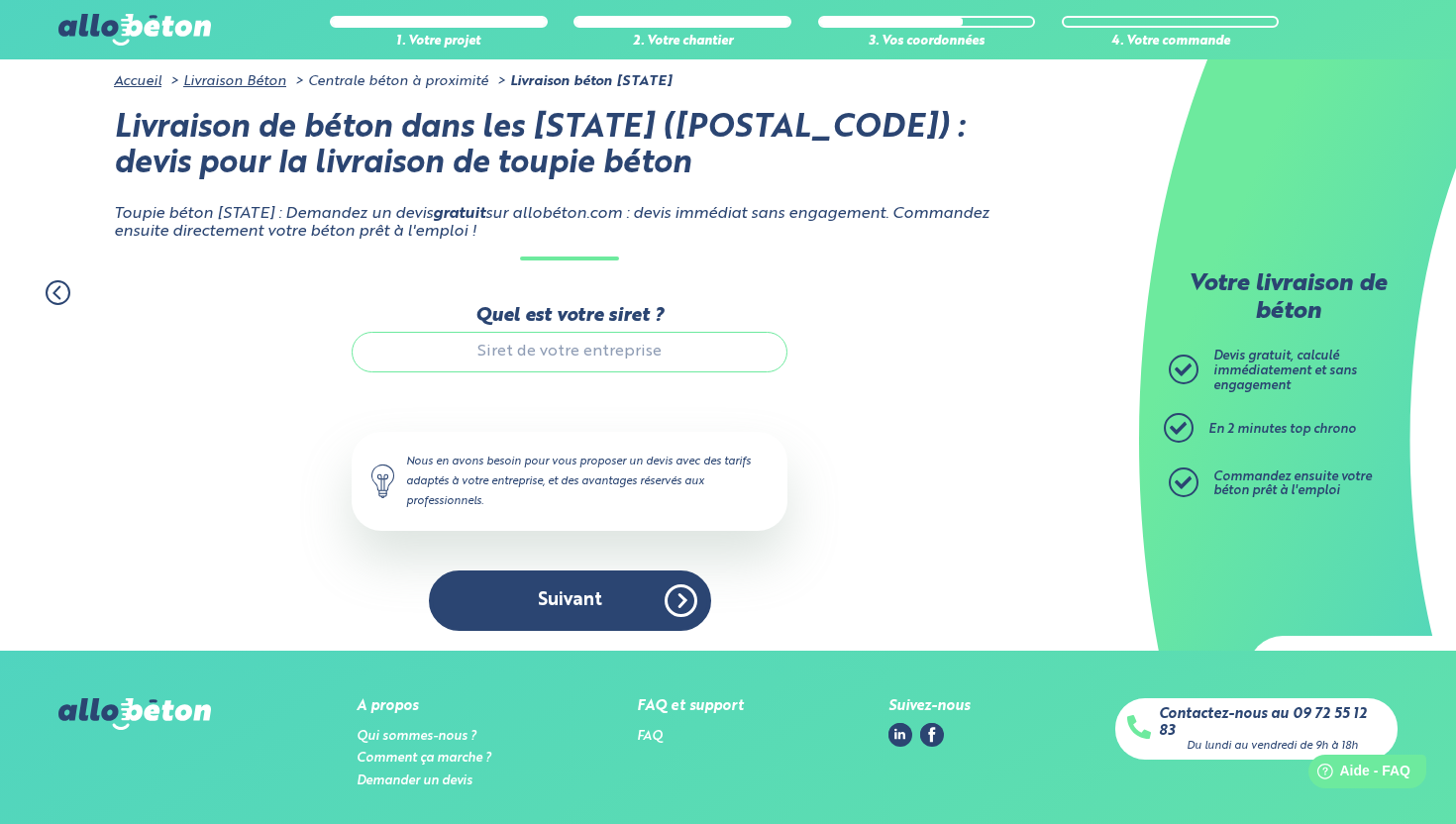 click on "Quel est votre siret ?" at bounding box center [570, 352] 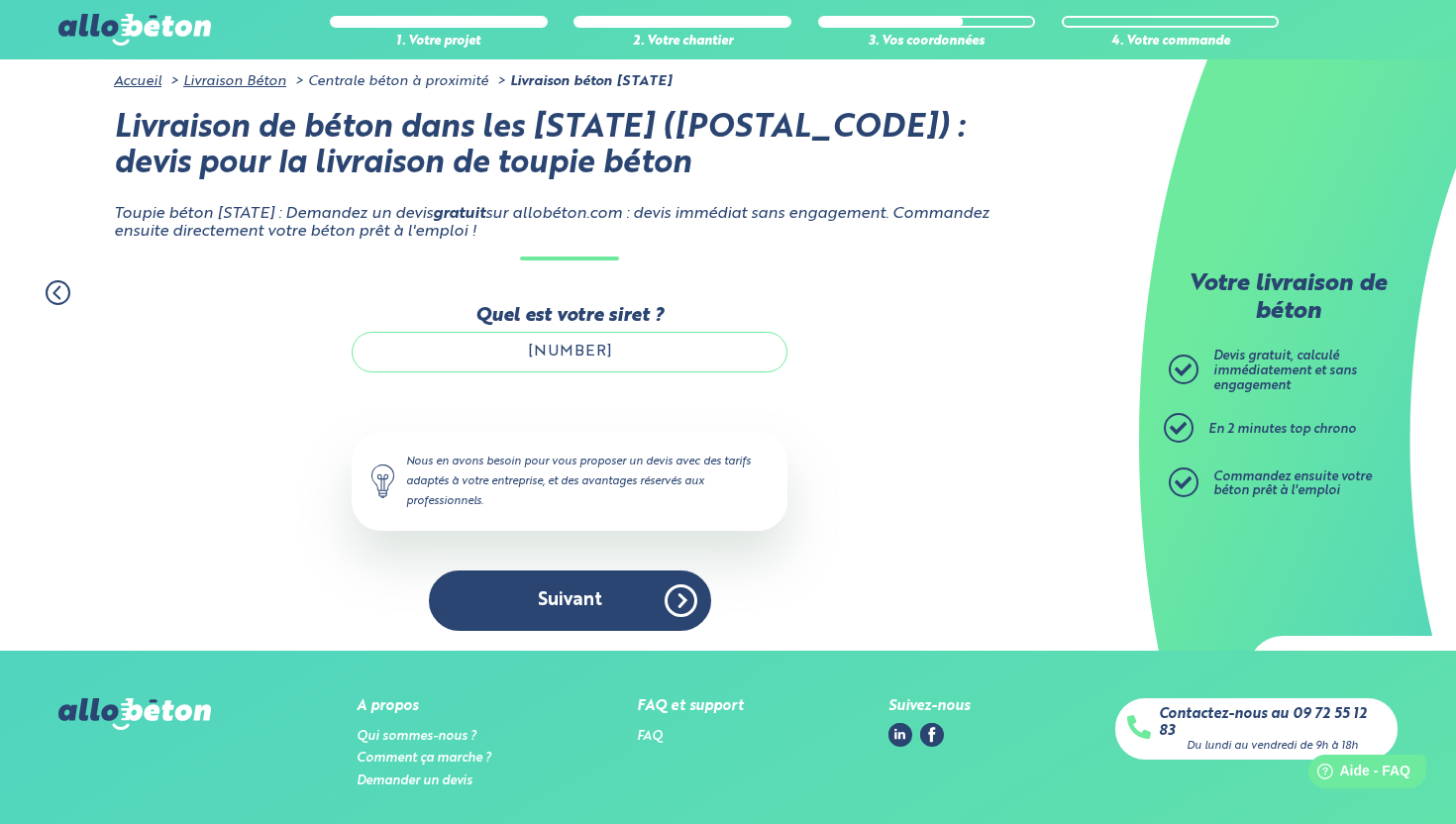 type on "[NUMBER]" 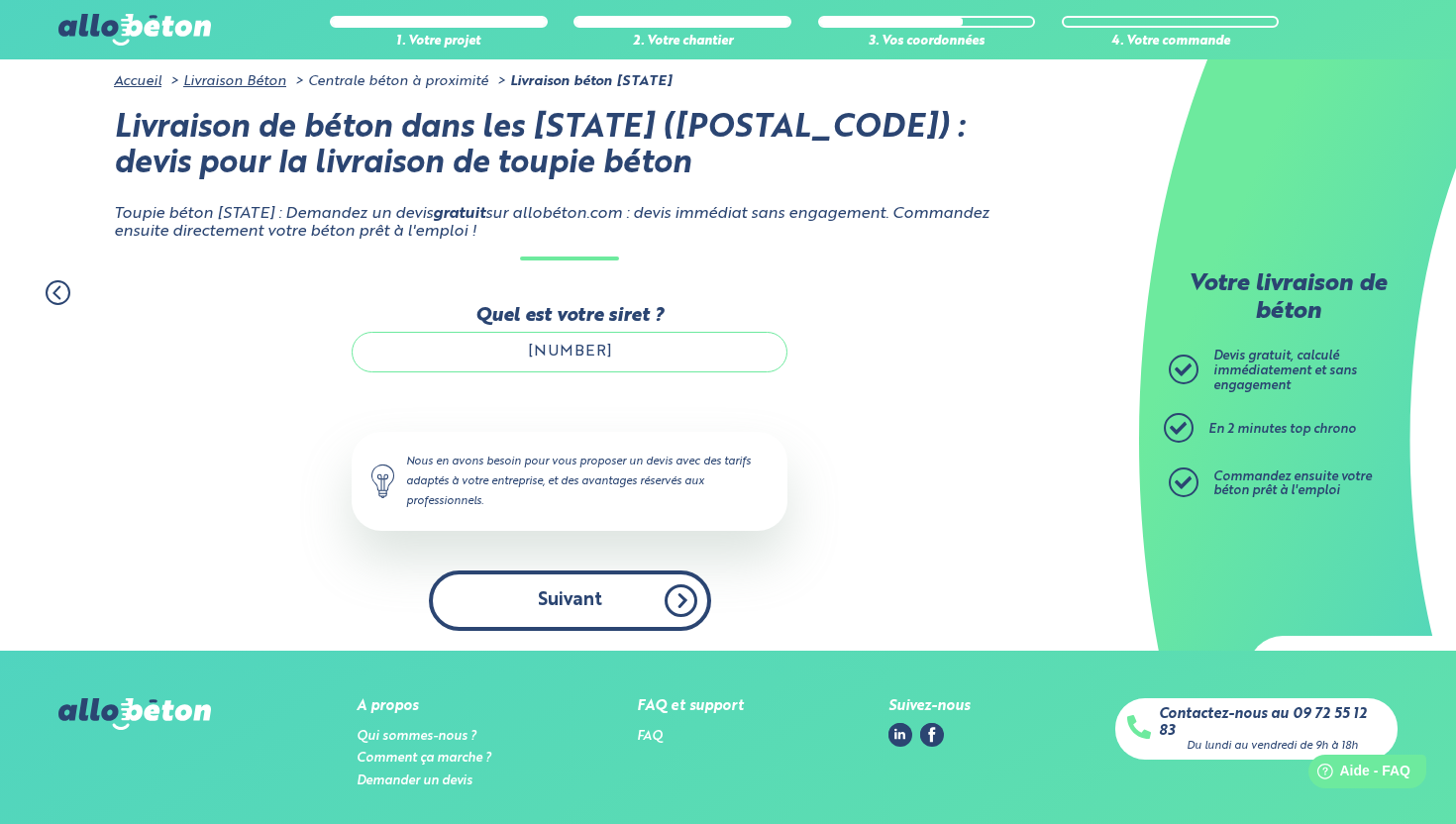click on "Suivant" at bounding box center [570, 600] 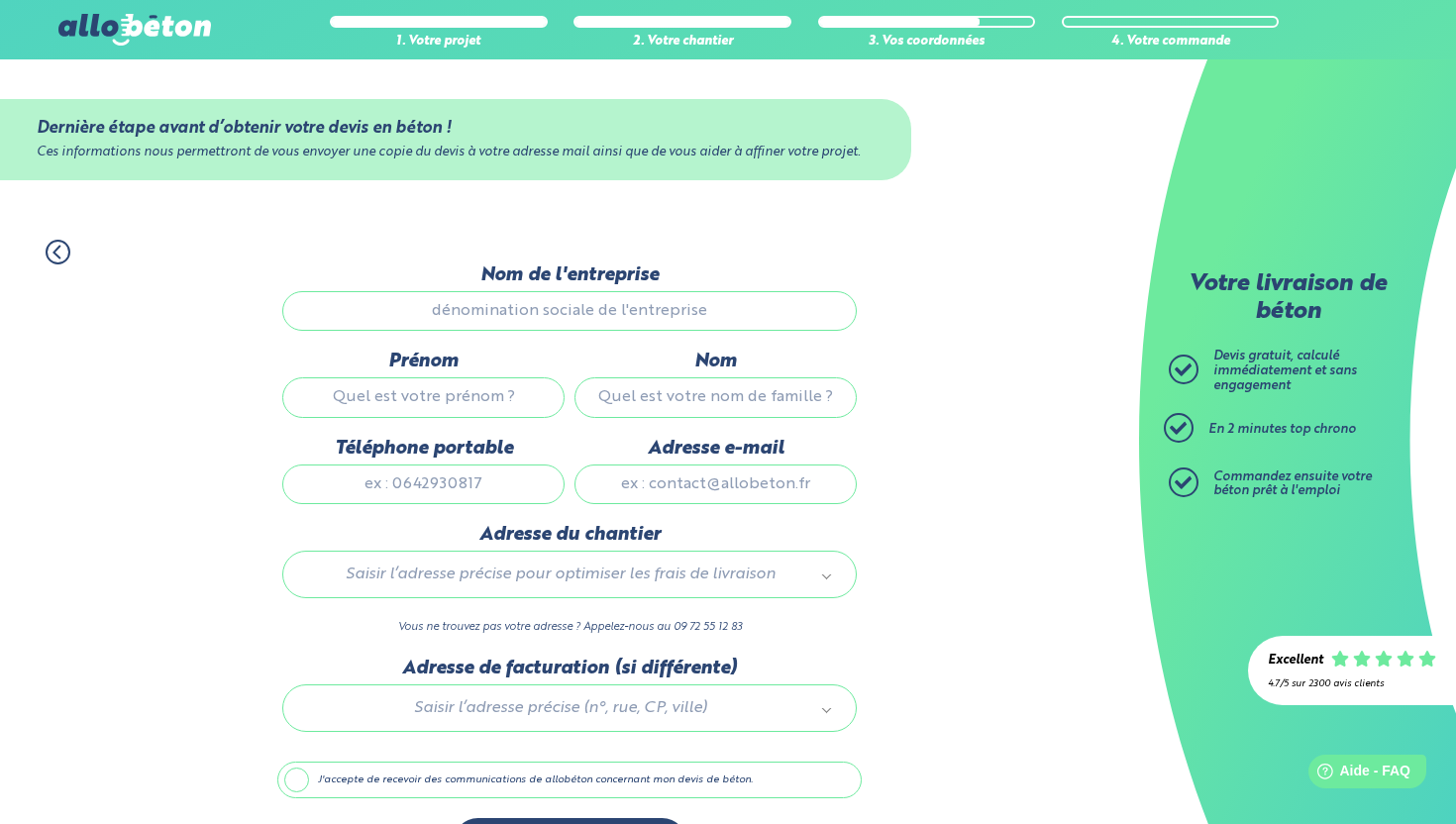scroll, scrollTop: 64, scrollLeft: 0, axis: vertical 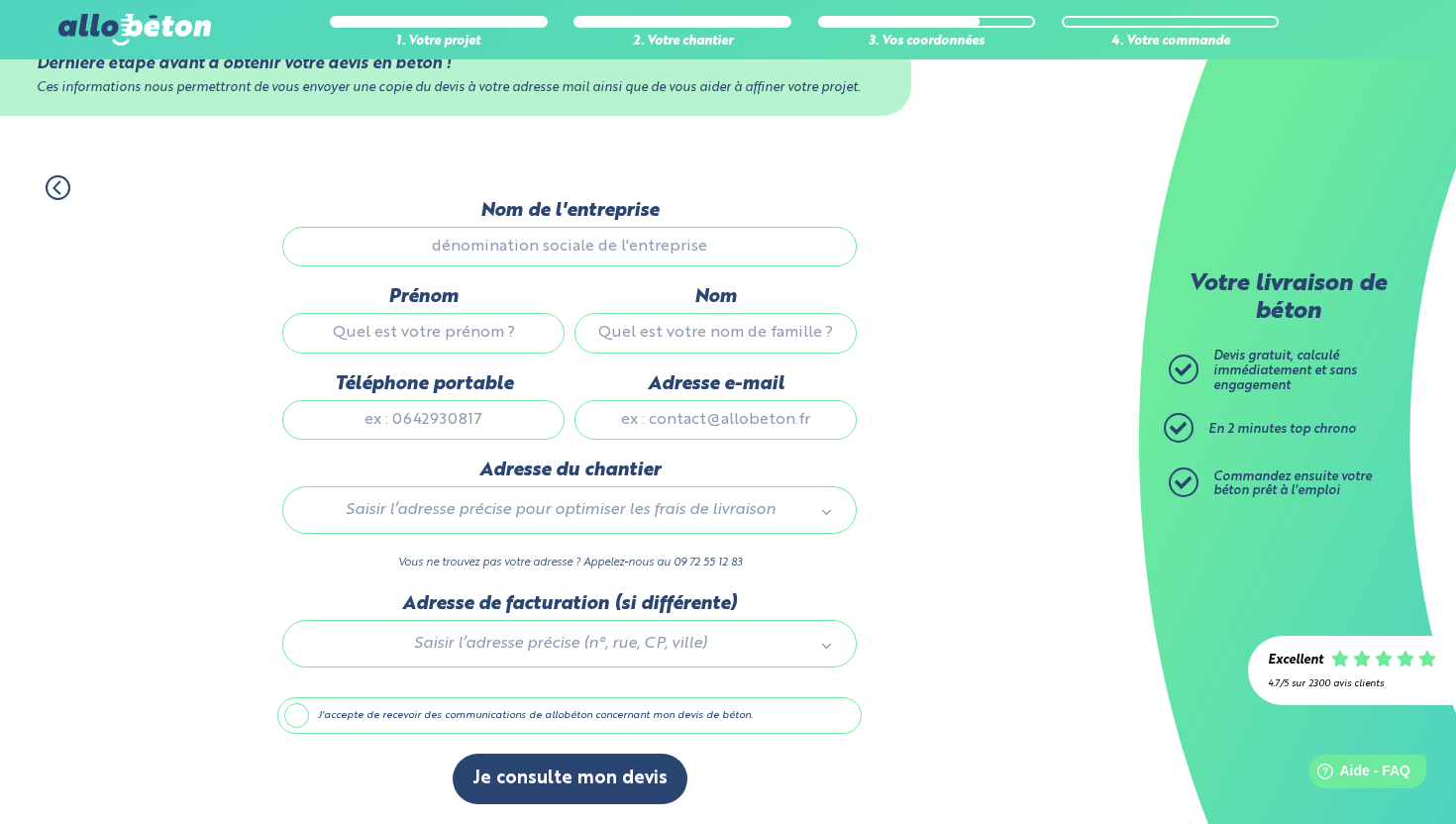 click on "Nom de l'entreprise" at bounding box center [570, 247] 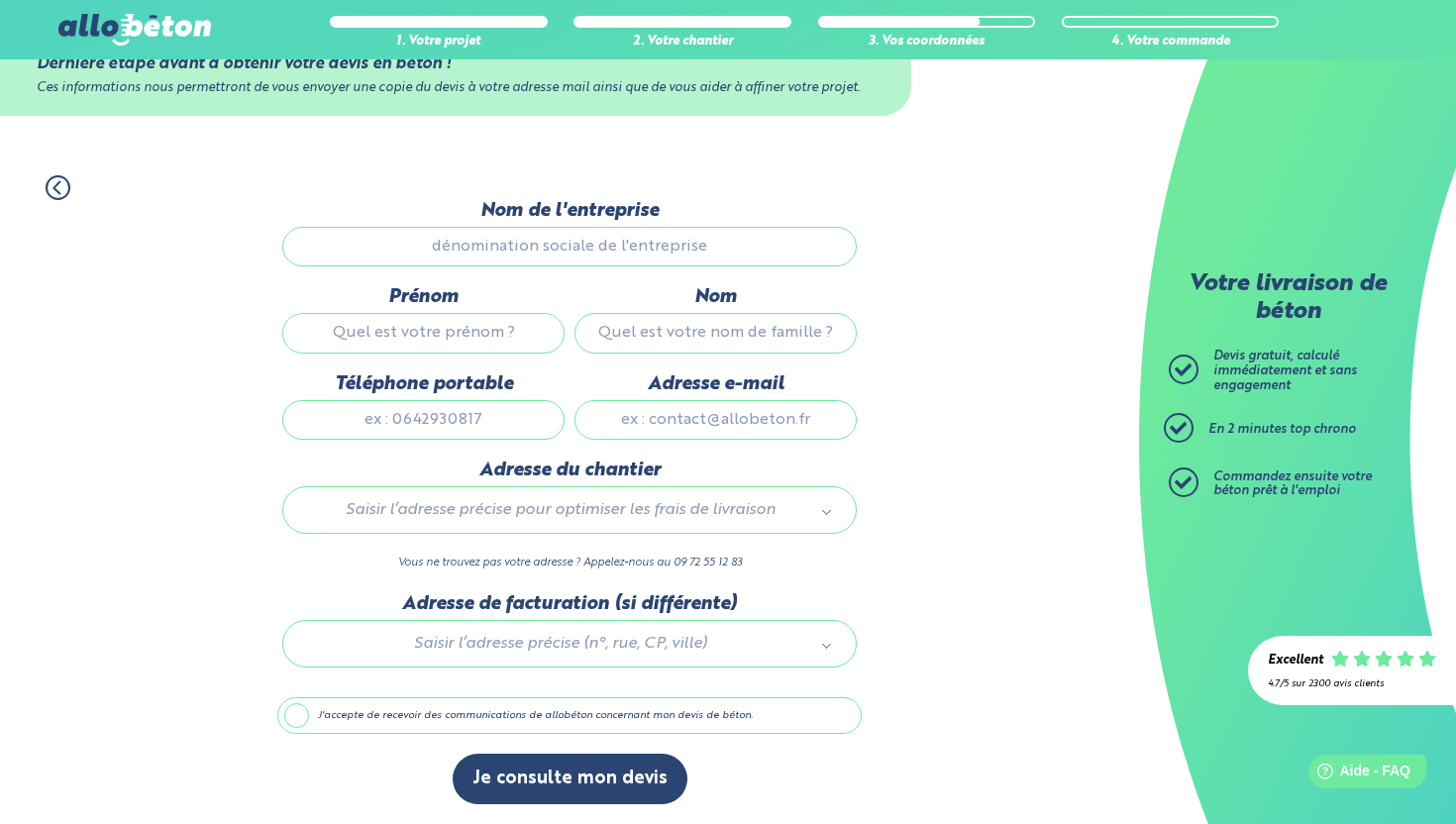 scroll, scrollTop: 0, scrollLeft: 0, axis: both 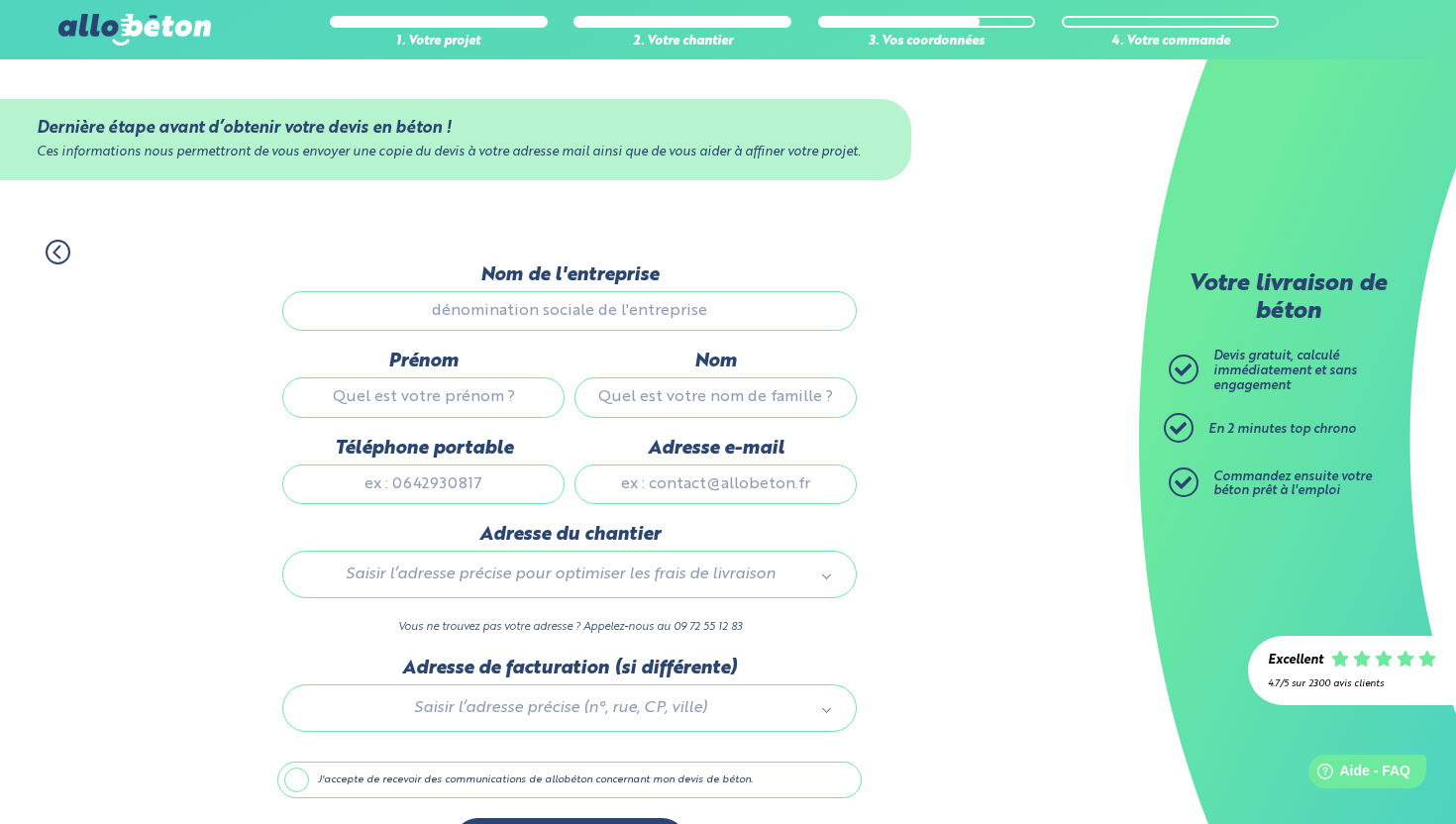 click on "Nom de l'entreprise" at bounding box center [570, 311] 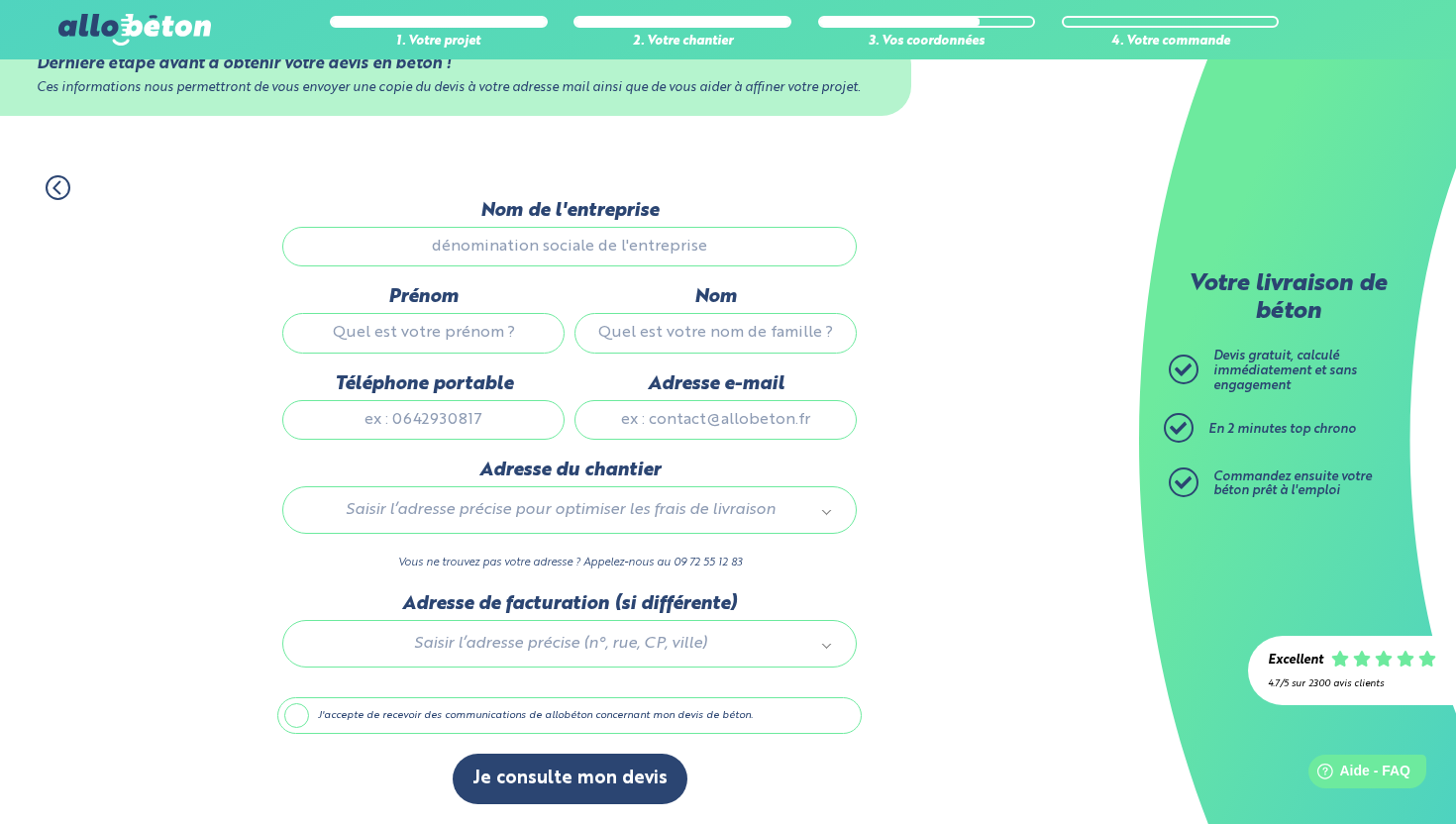 click on "Téléphone portable" at bounding box center (423, 420) 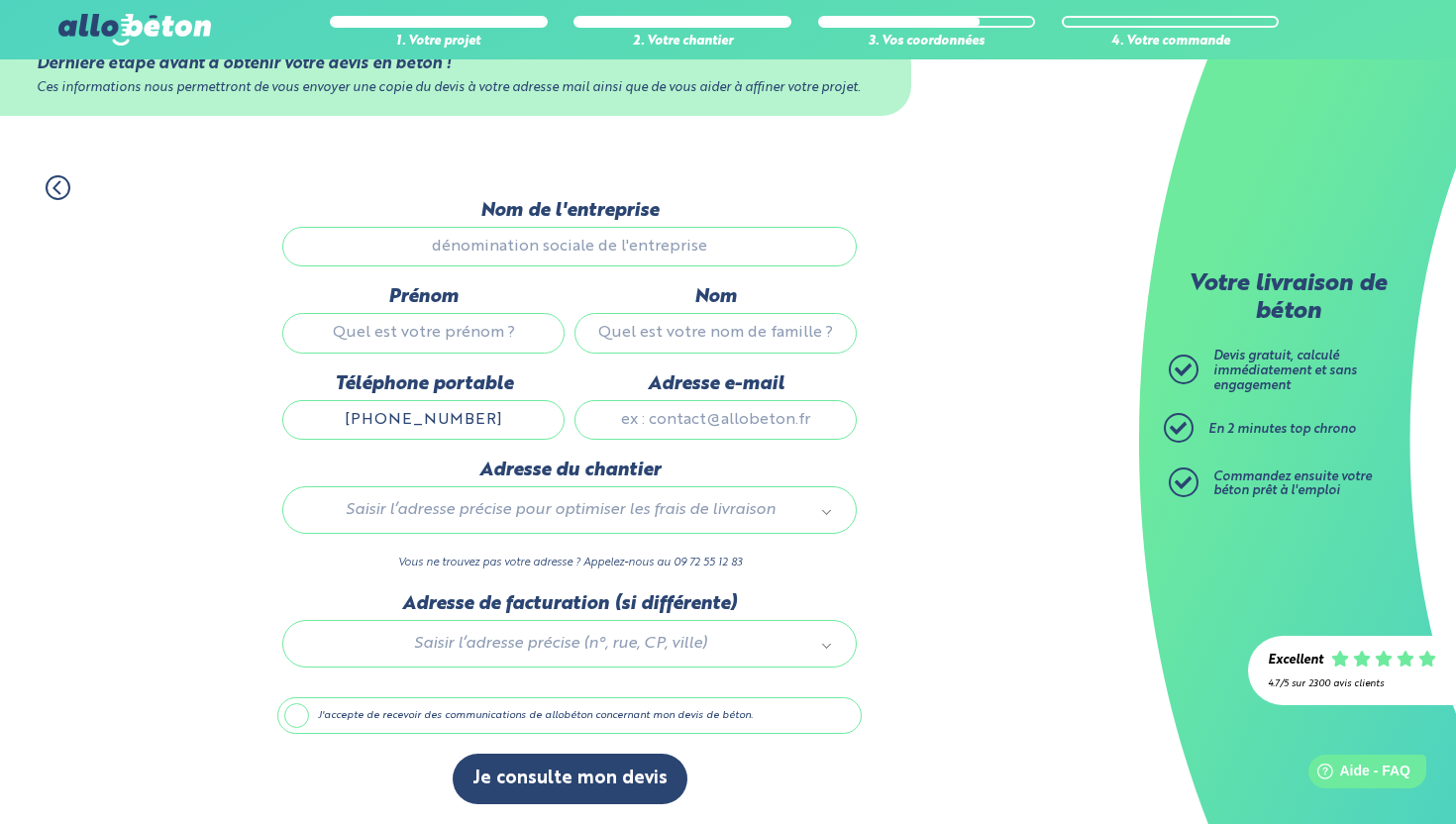 type on "0660358316" 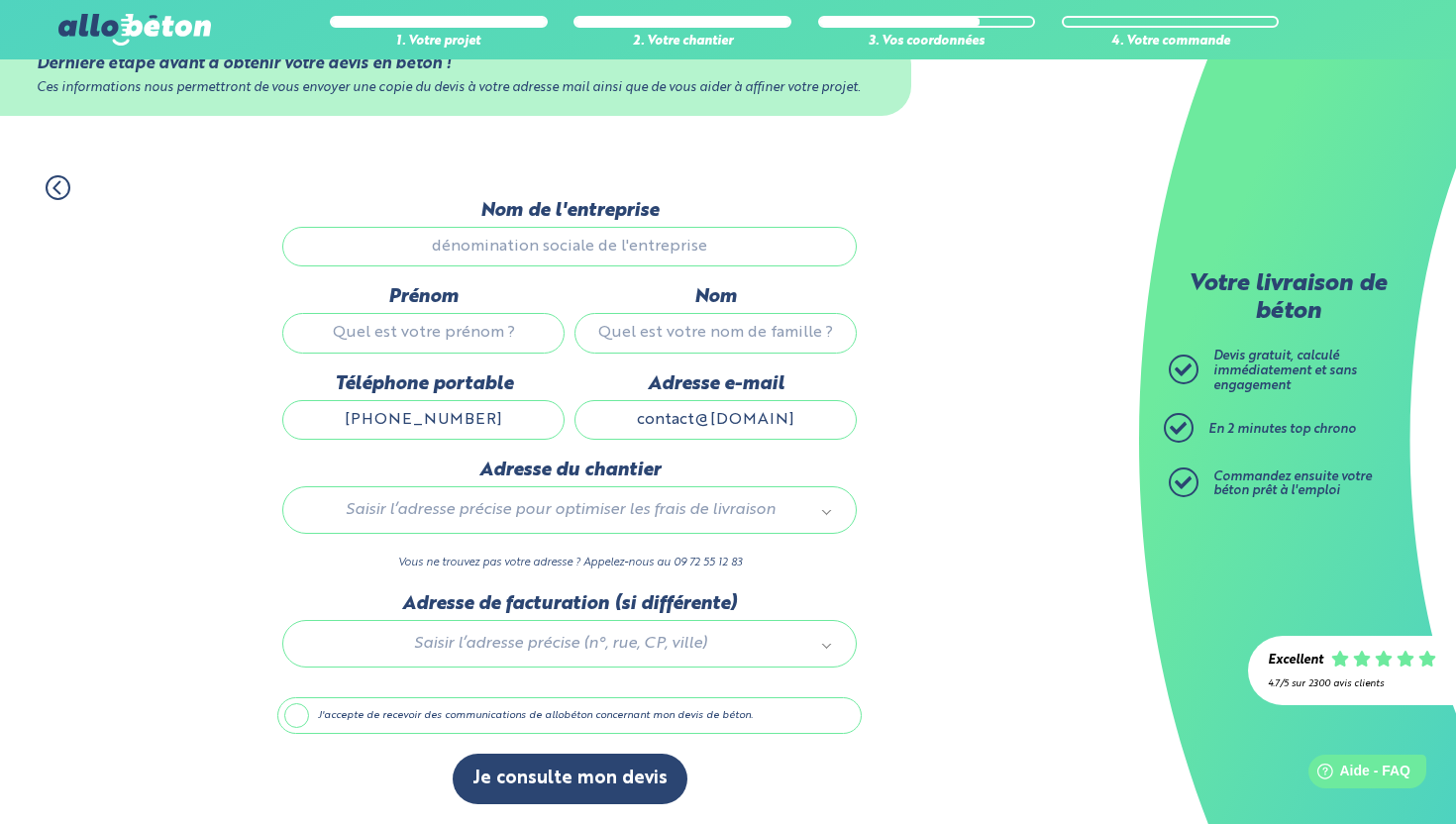 type on "contact@yottawatt.fr" 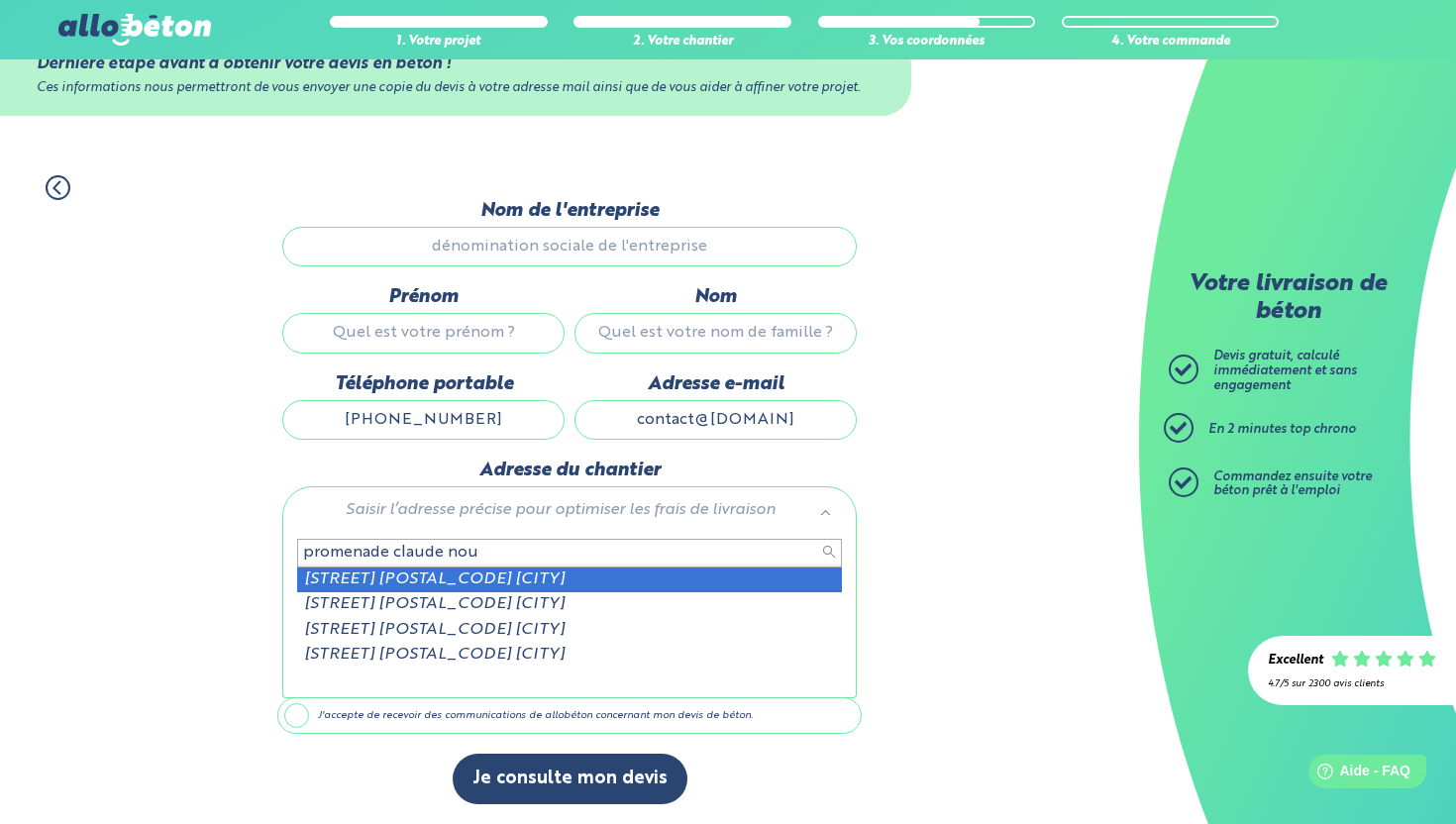 type on "promenade claude nou" 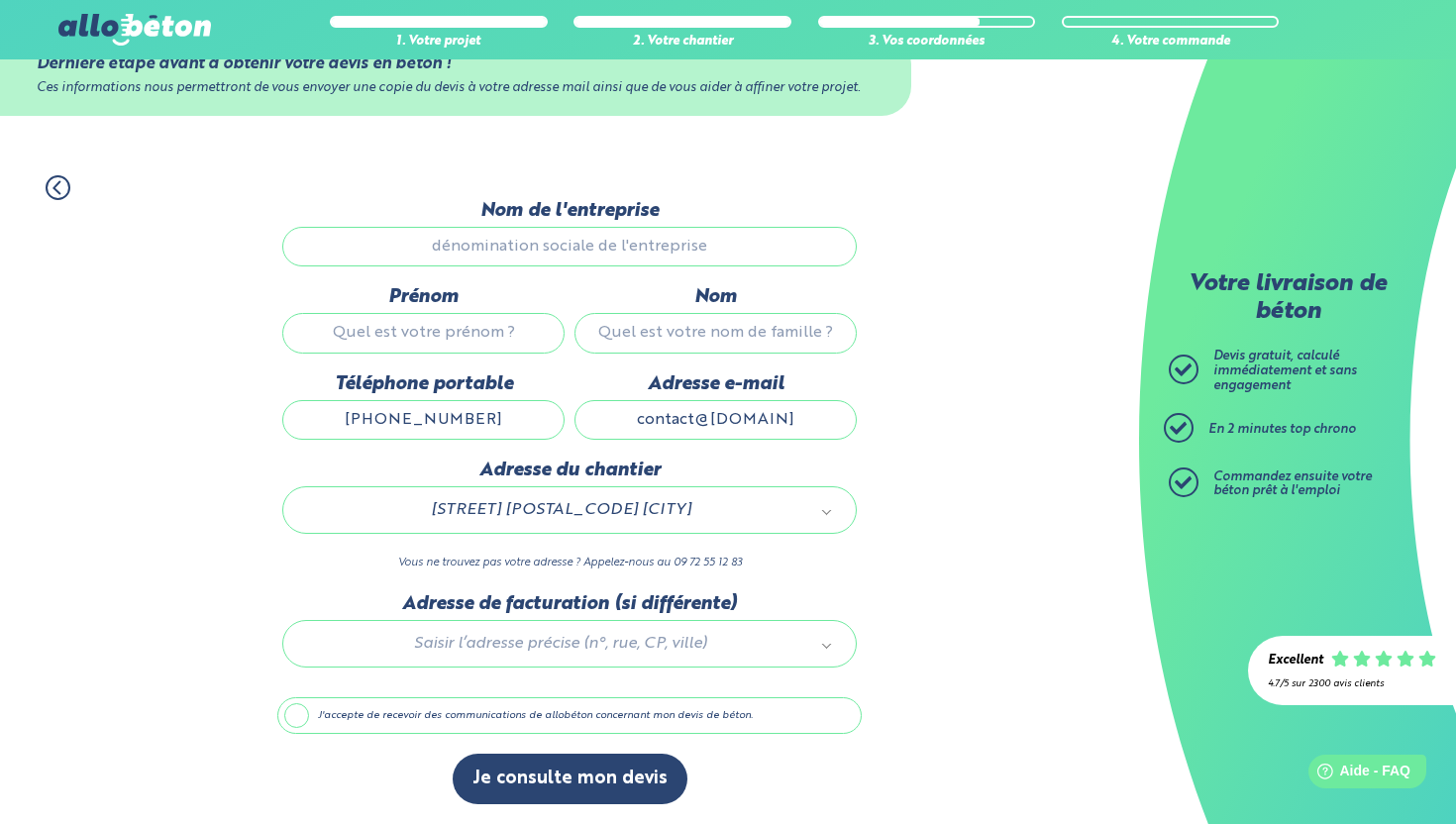 click at bounding box center [570, 640] 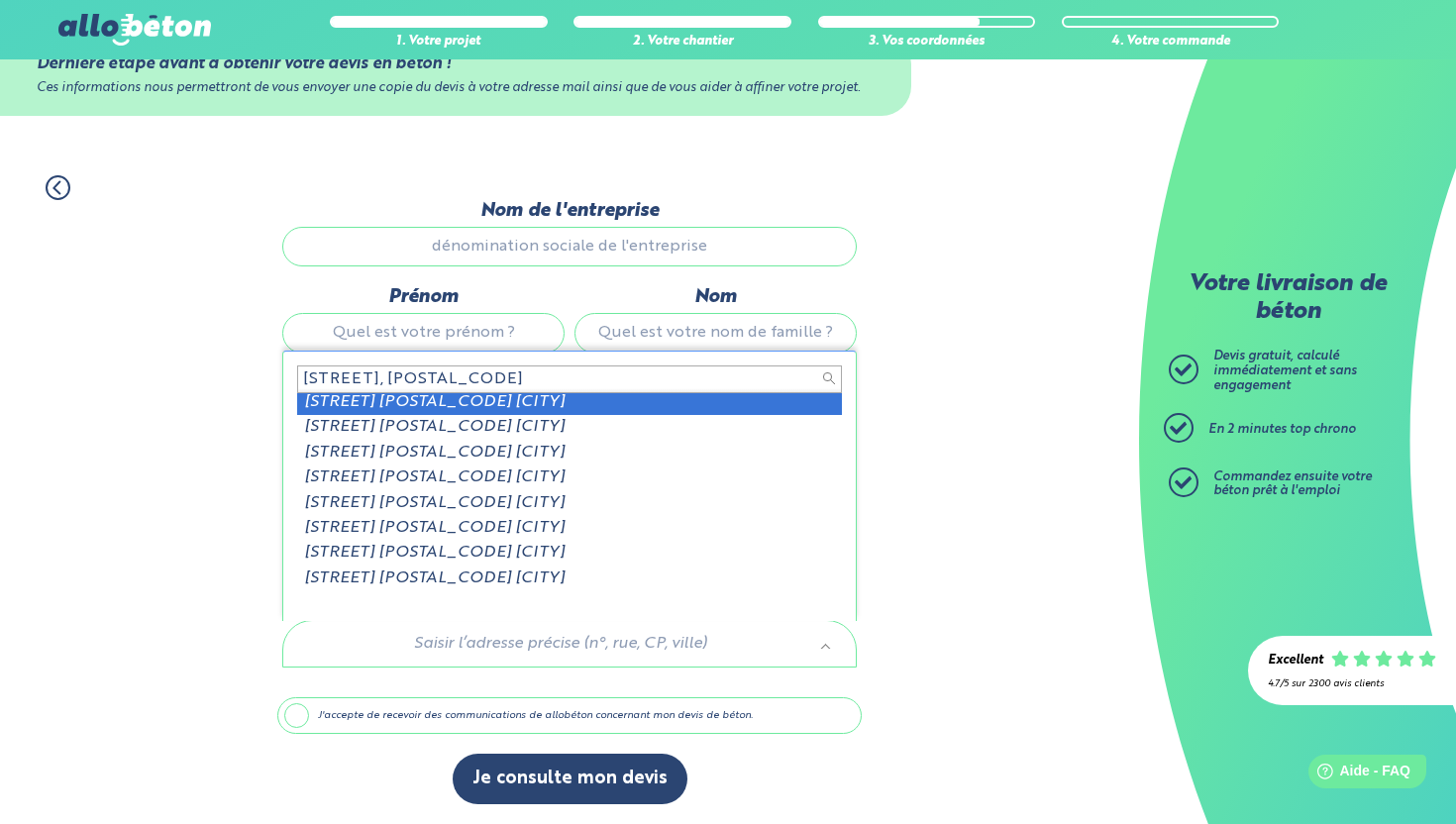 scroll, scrollTop: 0, scrollLeft: 0, axis: both 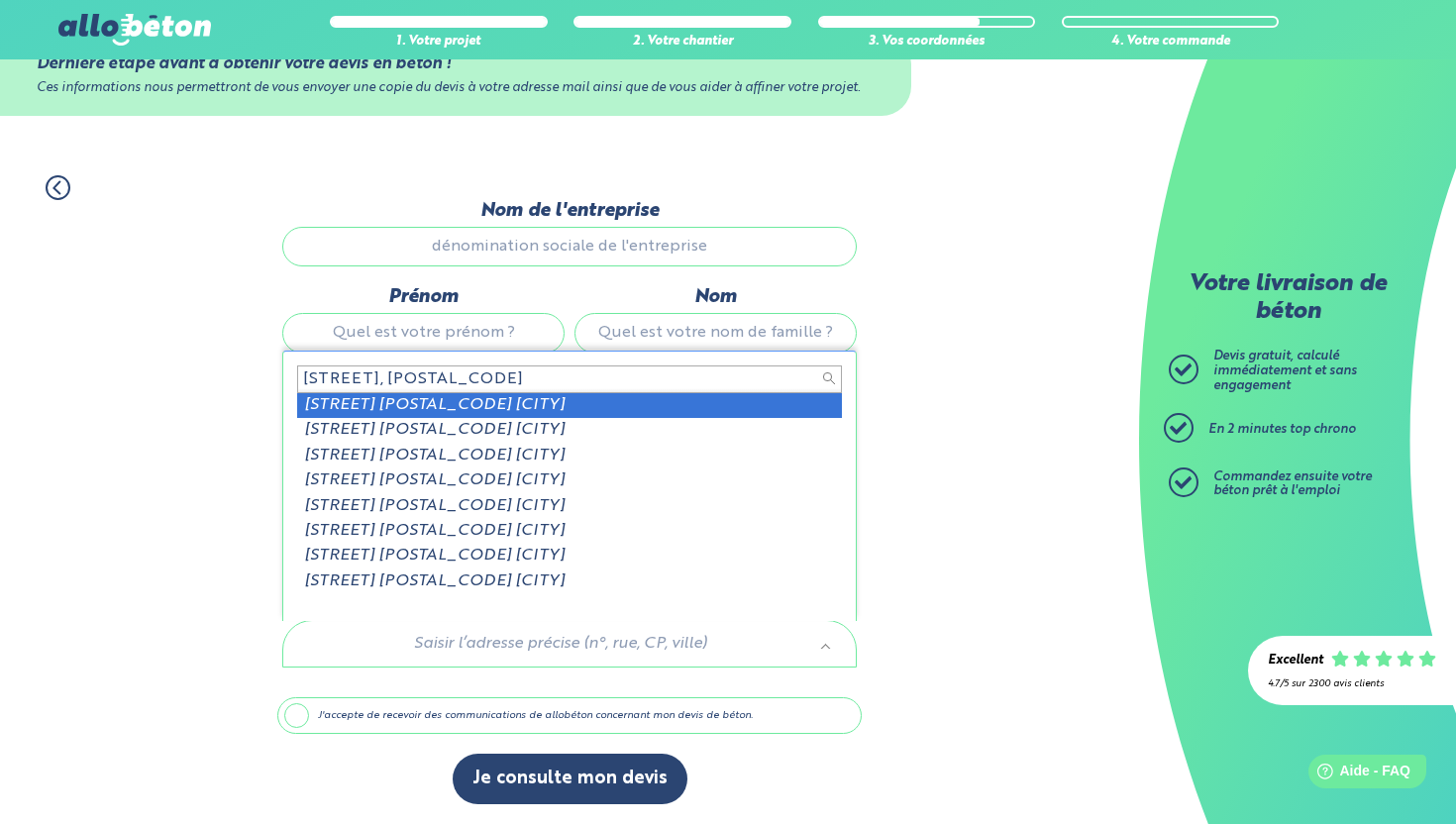 type on "4 rue du printemps, 6635" 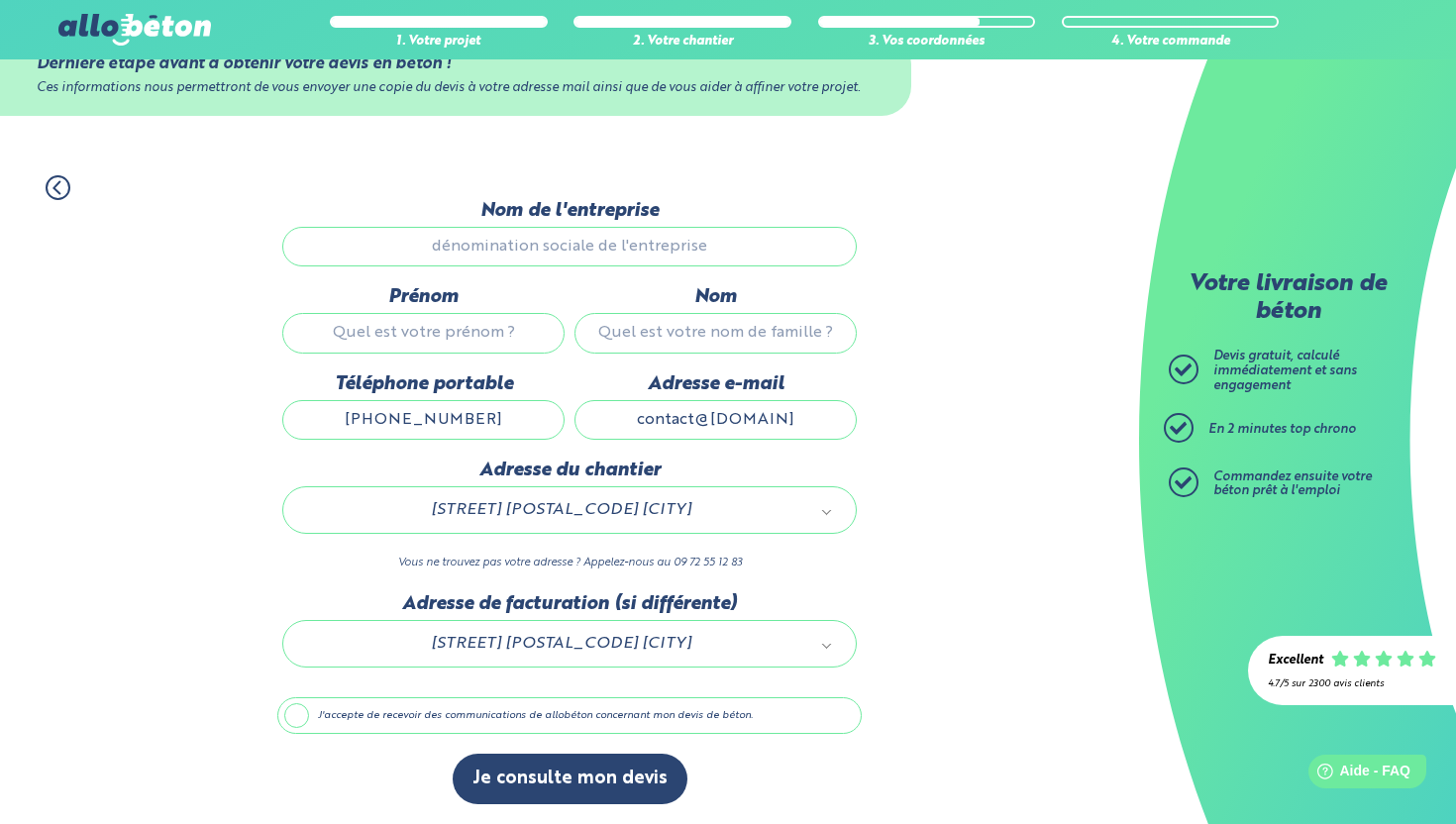 click on "1. Votre projet
2. Votre chantier
3. Vos coordonnées
4. Votre commande
Dernière étape avant d’obtenir votre devis en béton !
Ces informations nous permettront de vous envoyer une copie du devis à votre adresse mail ainsi que de vous aider à affiner votre projet.
Nom de l'entreprise
Prénom              Nom              Téléphone portable 0660358316              Adresse e-mail contact@yottawatt.fr" at bounding box center [570, 490] 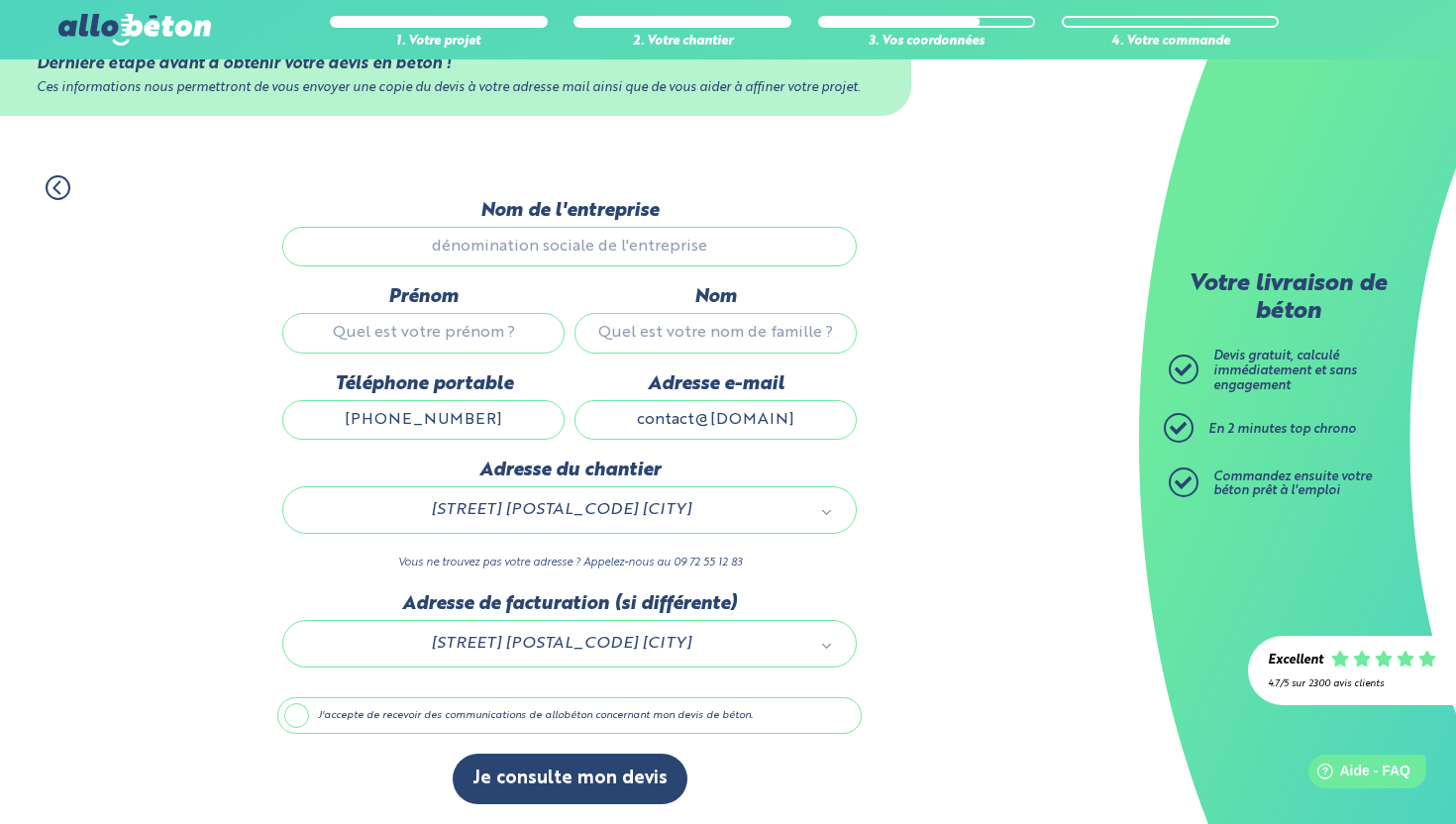 drag, startPoint x: 616, startPoint y: 778, endPoint x: 977, endPoint y: 442, distance: 493.17036 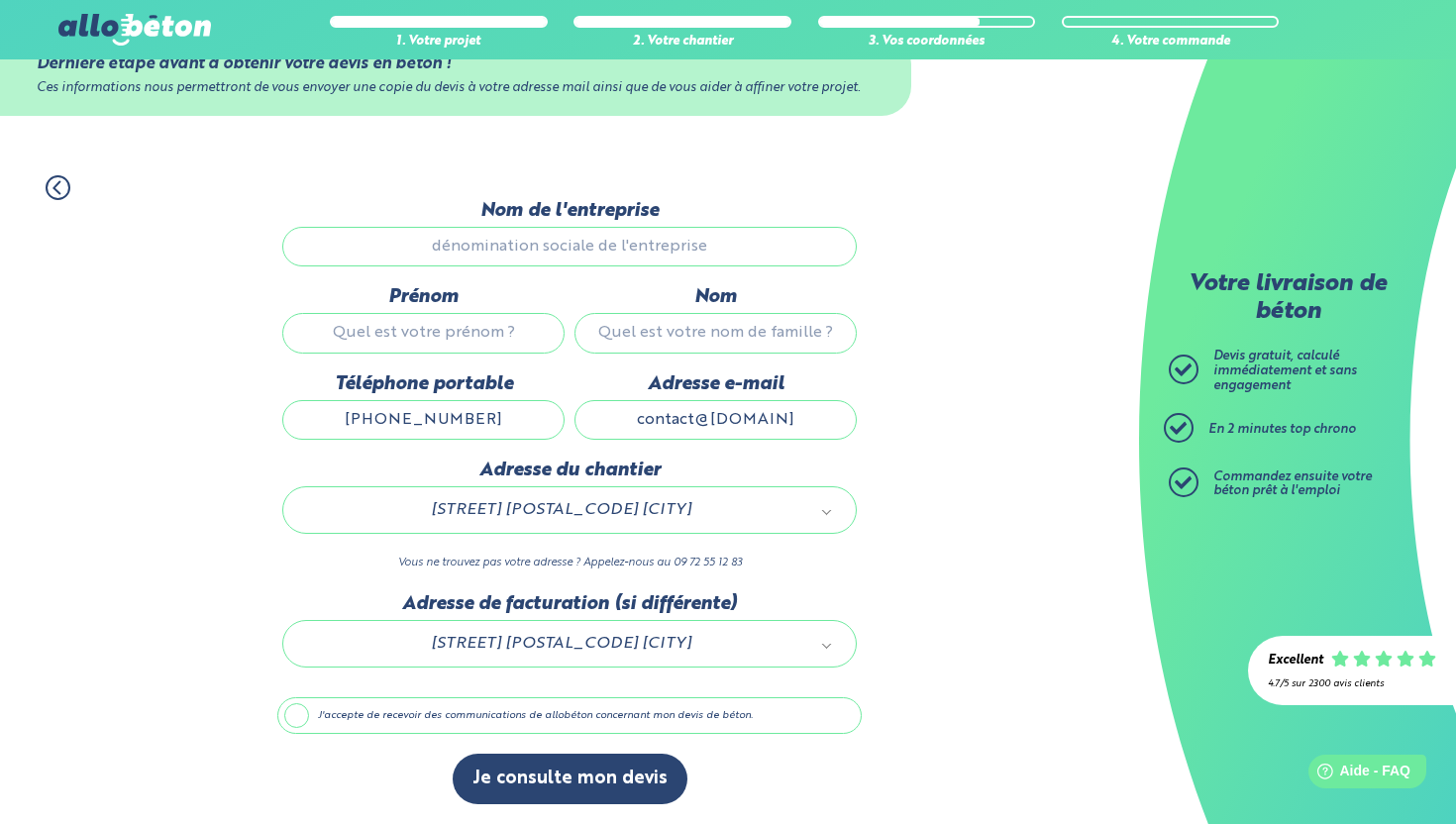 click on "1. Votre projet
2. Votre chantier
3. Vos coordonnées
4. Votre commande
Dernière étape avant d’obtenir votre devis en béton !
Ces informations nous permettront de vous envoyer une copie du devis à votre adresse mail ainsi que de vous aider à affiner votre projet.
Nom de l'entreprise
Prénom              Nom              Téléphone portable 0660358316              Adresse e-mail contact@yottawatt.fr" at bounding box center (570, 490) 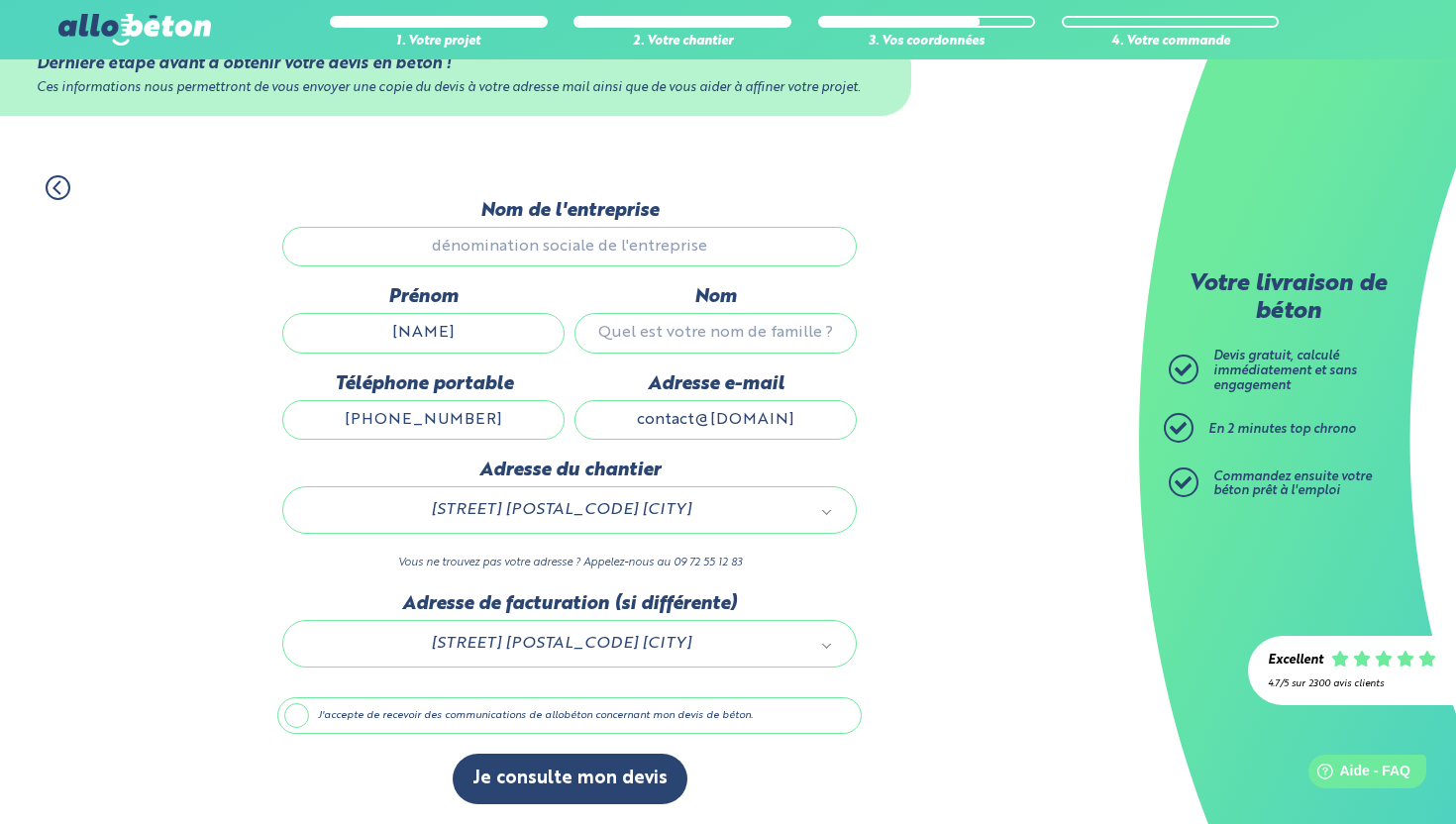 type on "Stéphan" 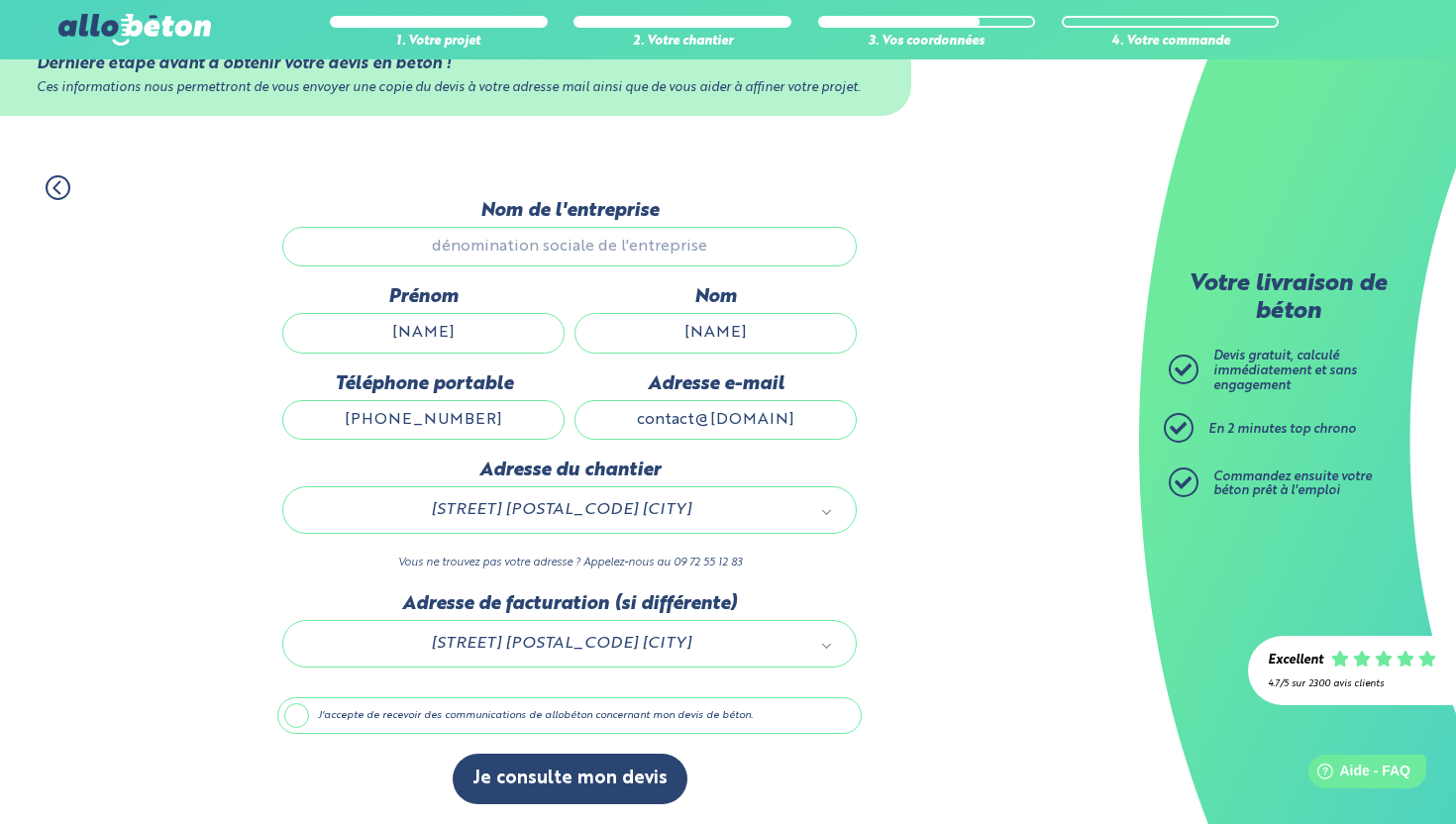 type on "Martin" 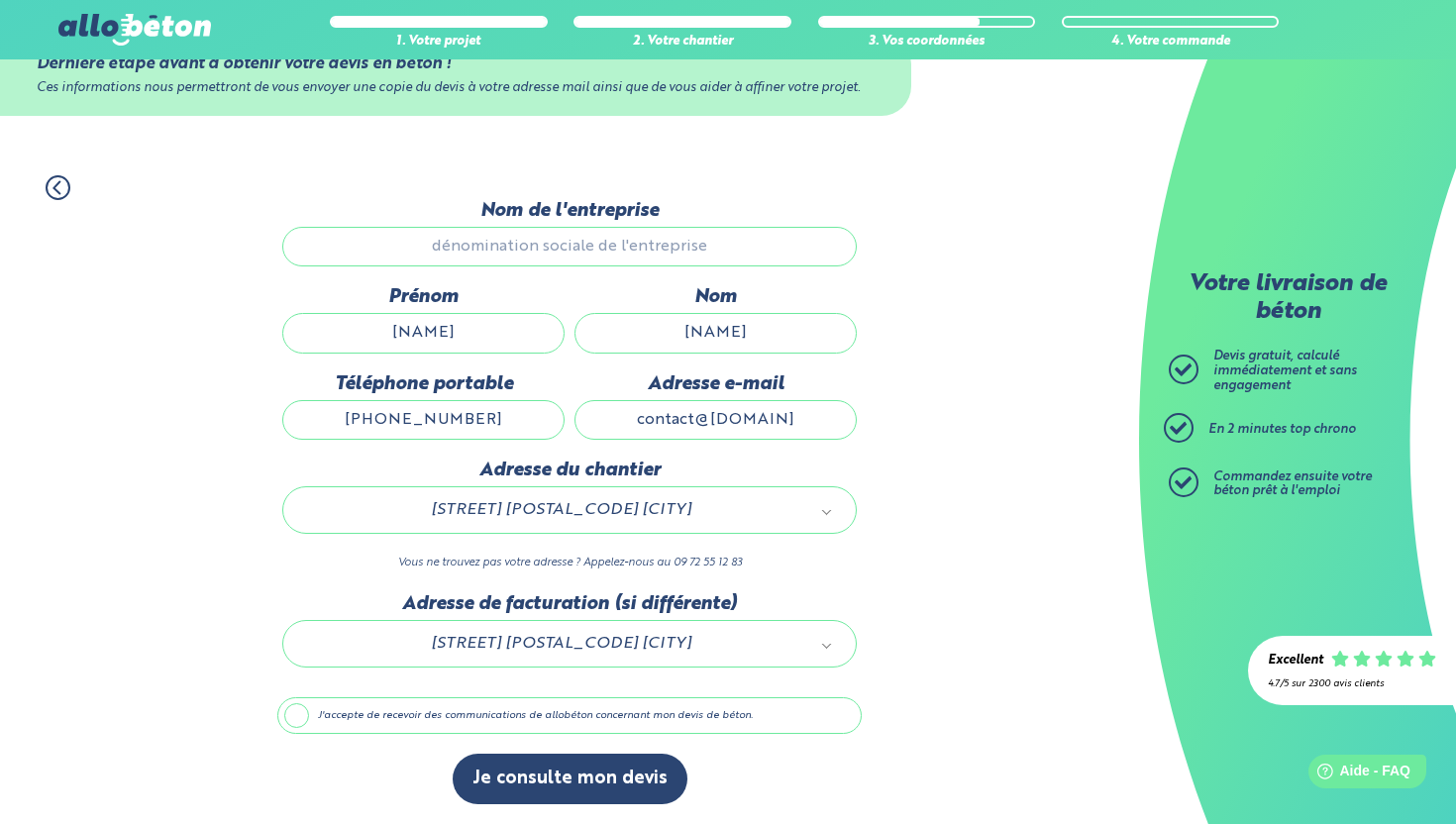 click on "Nom de l'entreprise" at bounding box center [570, 247] 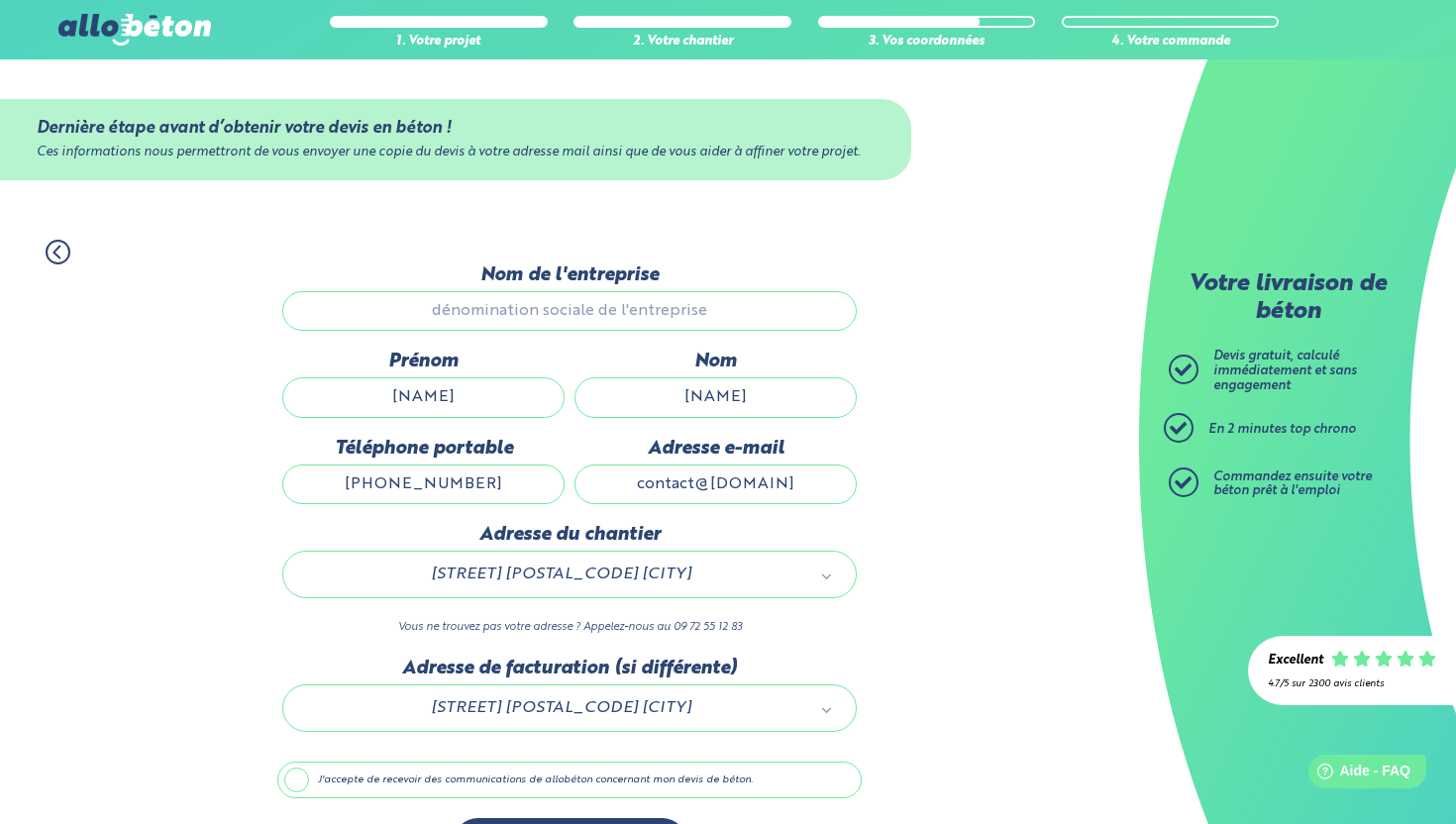 scroll, scrollTop: 64, scrollLeft: 0, axis: vertical 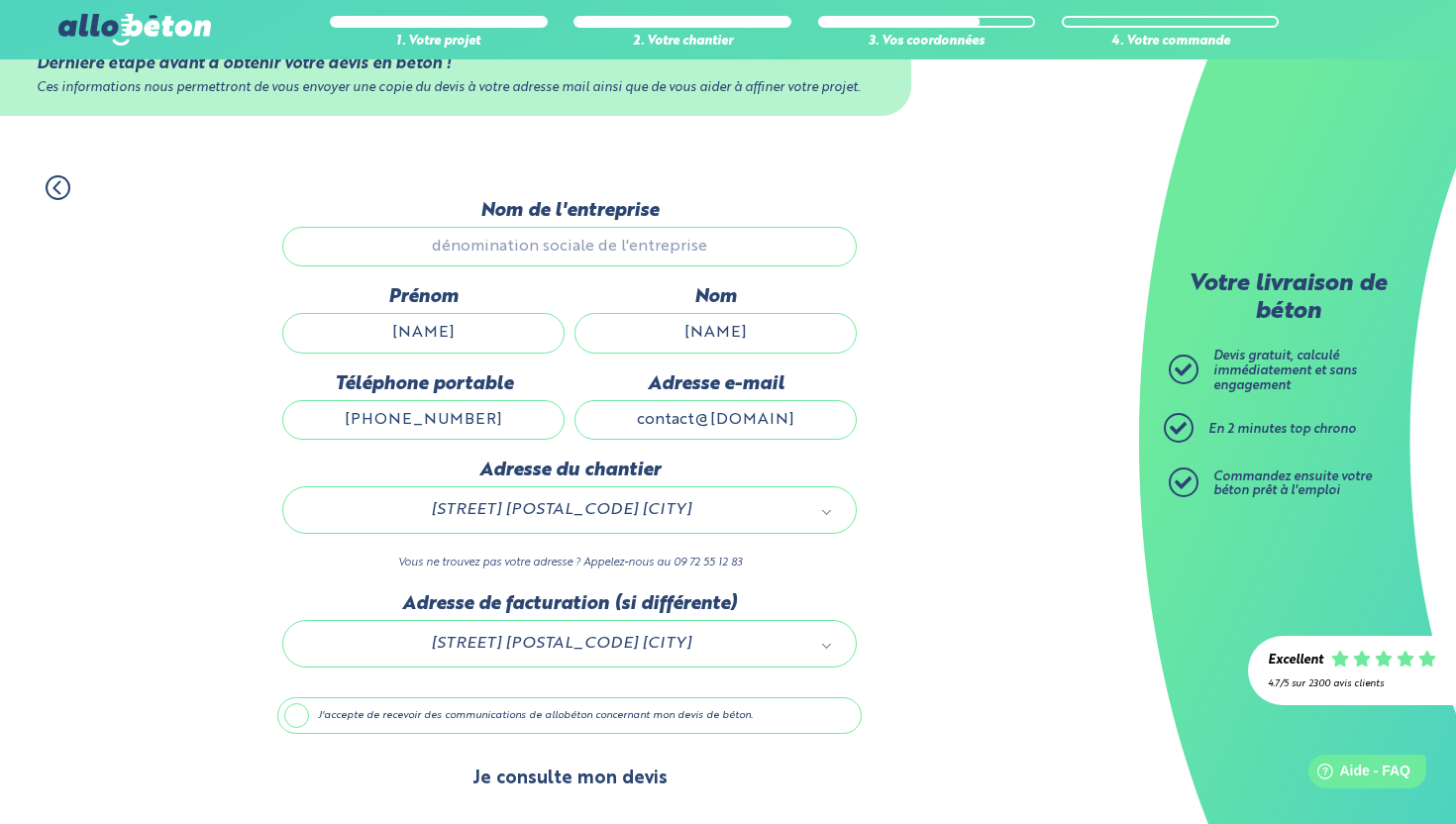 click on "Je consulte mon devis" at bounding box center (570, 778) 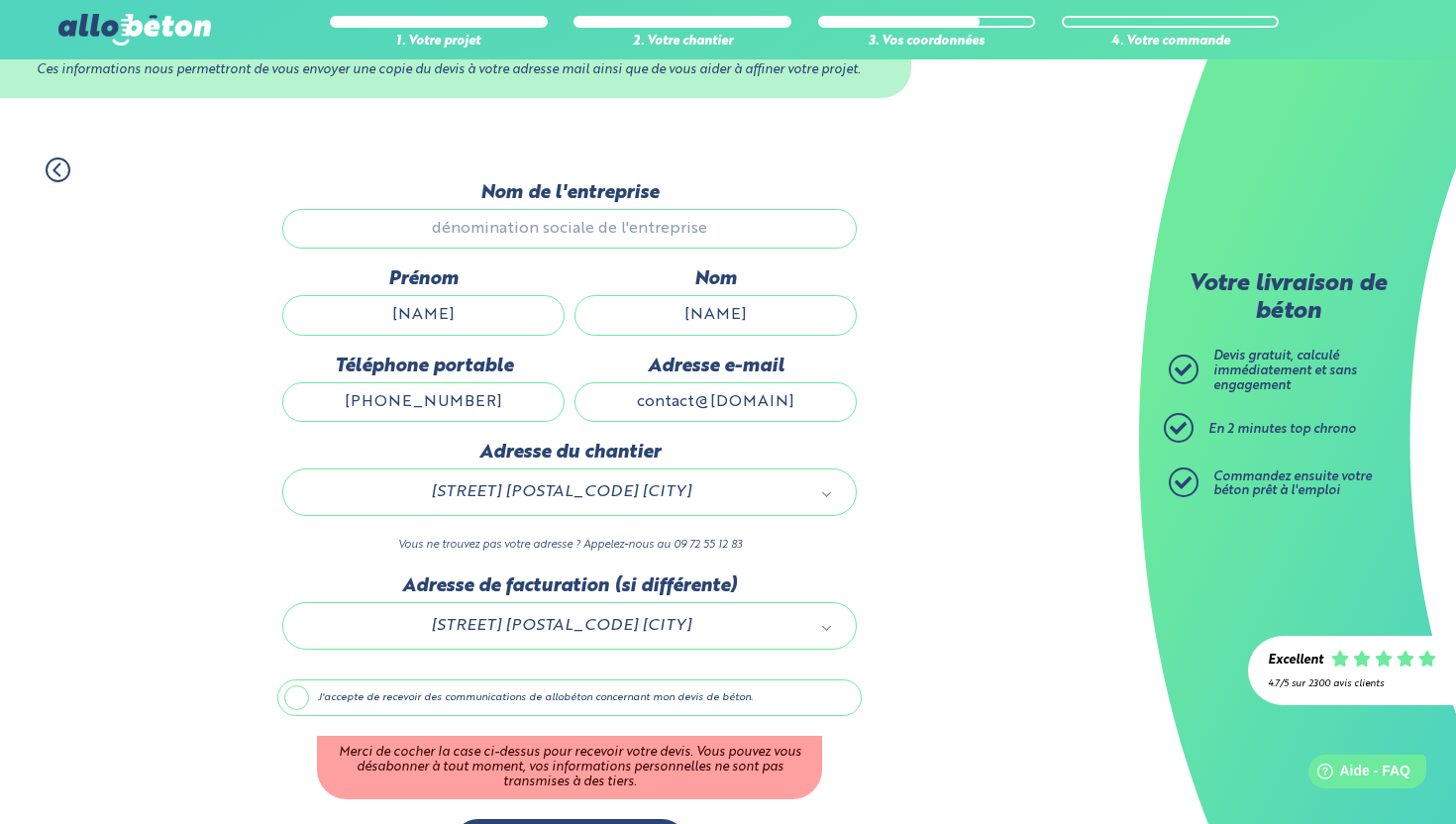 scroll, scrollTop: 87, scrollLeft: 0, axis: vertical 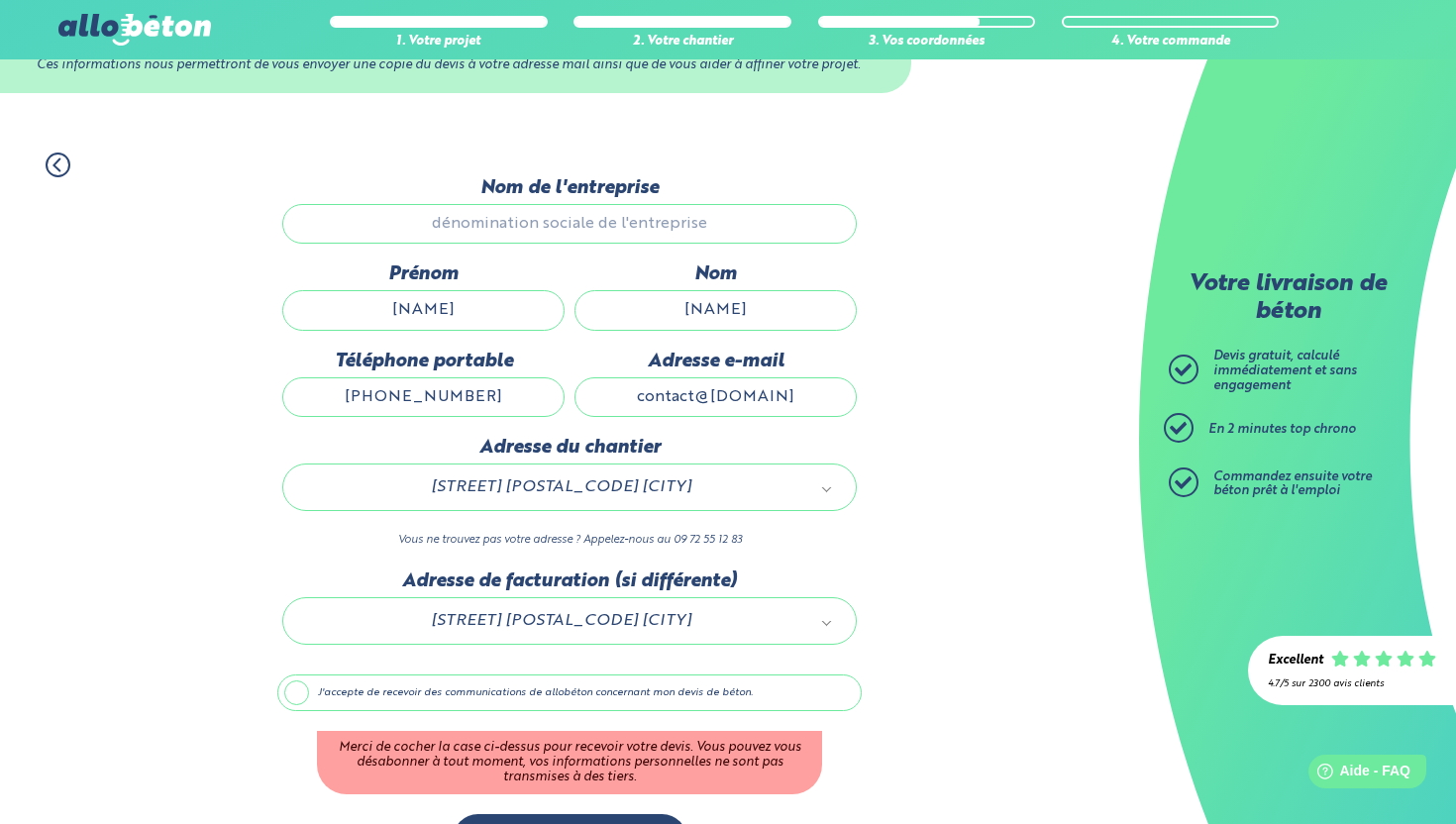 click on "J'accepte de recevoir des communications de allobéton concernant mon devis de béton." at bounding box center [570, 693] 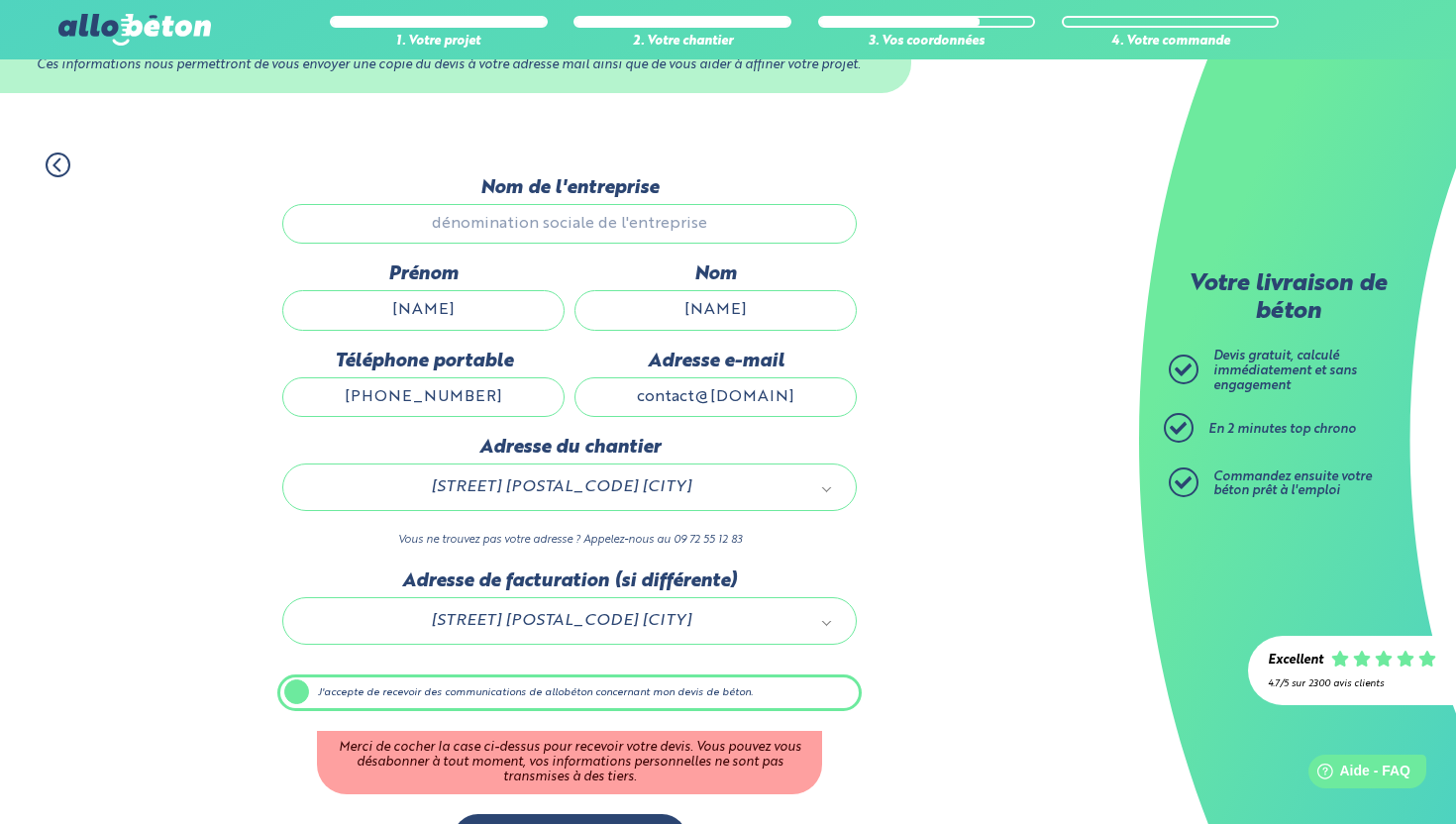 scroll, scrollTop: 64, scrollLeft: 0, axis: vertical 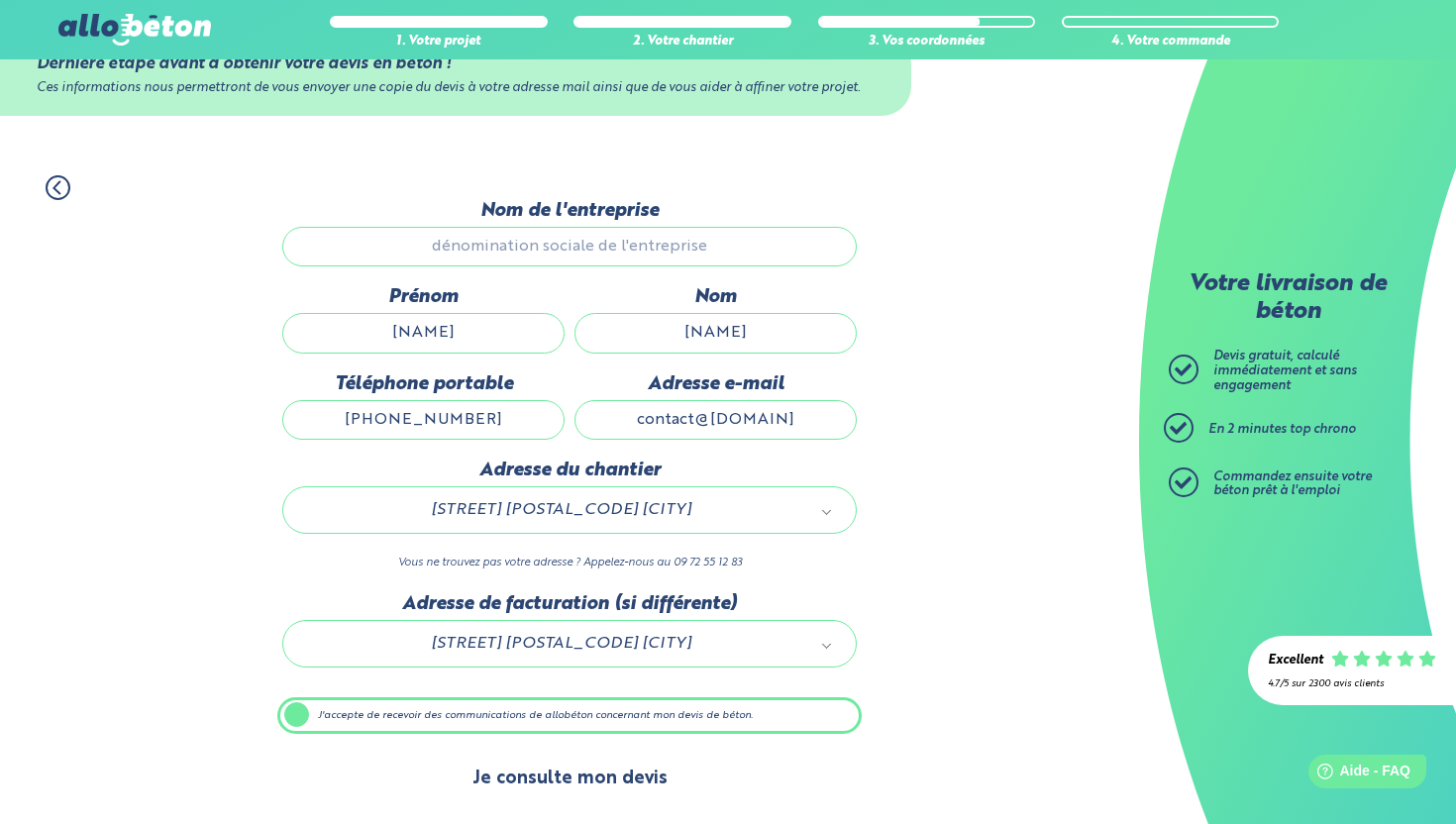 click on "Je consulte mon devis" at bounding box center [570, 778] 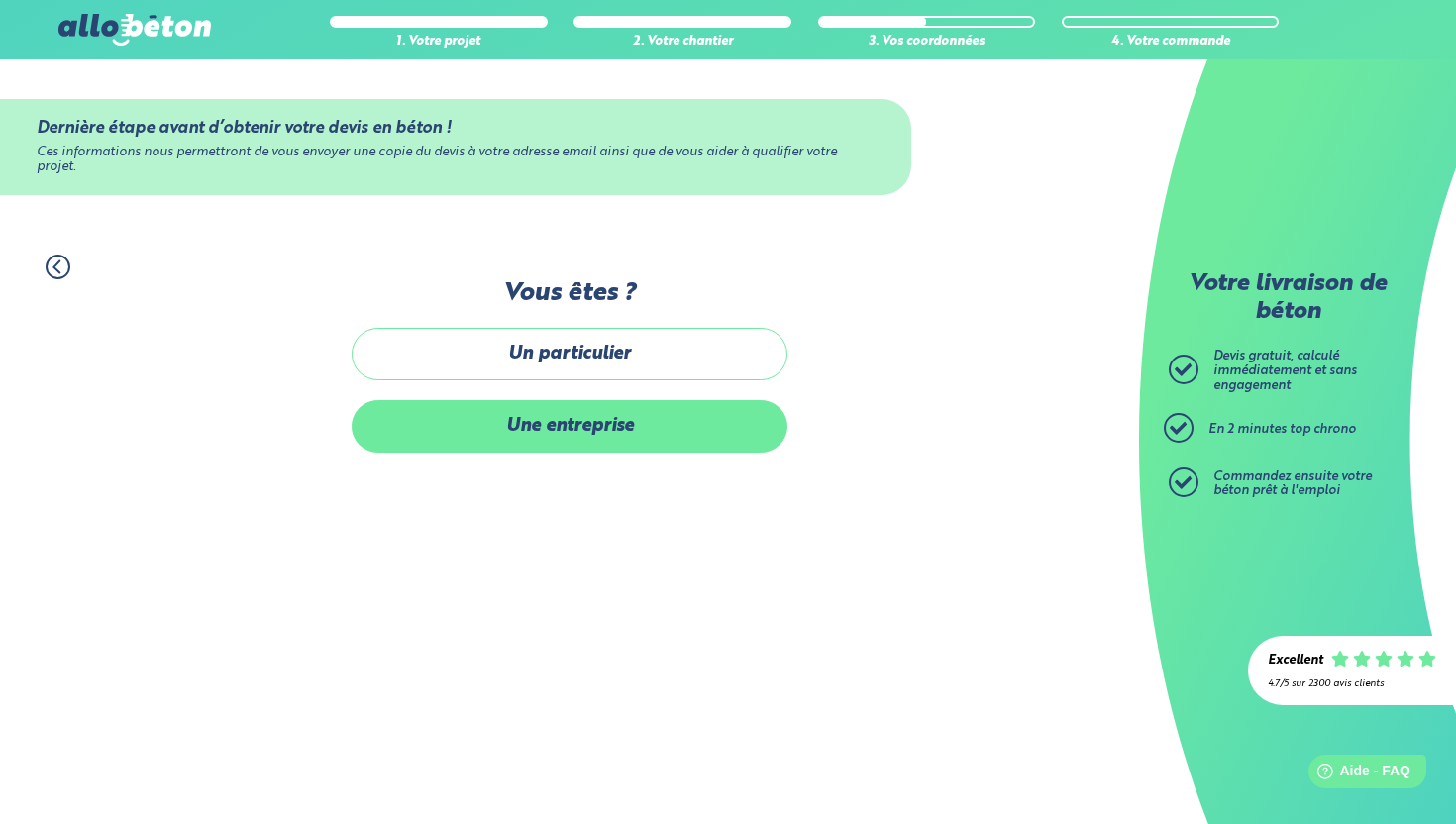 click on "Une entreprise" at bounding box center (570, 426) 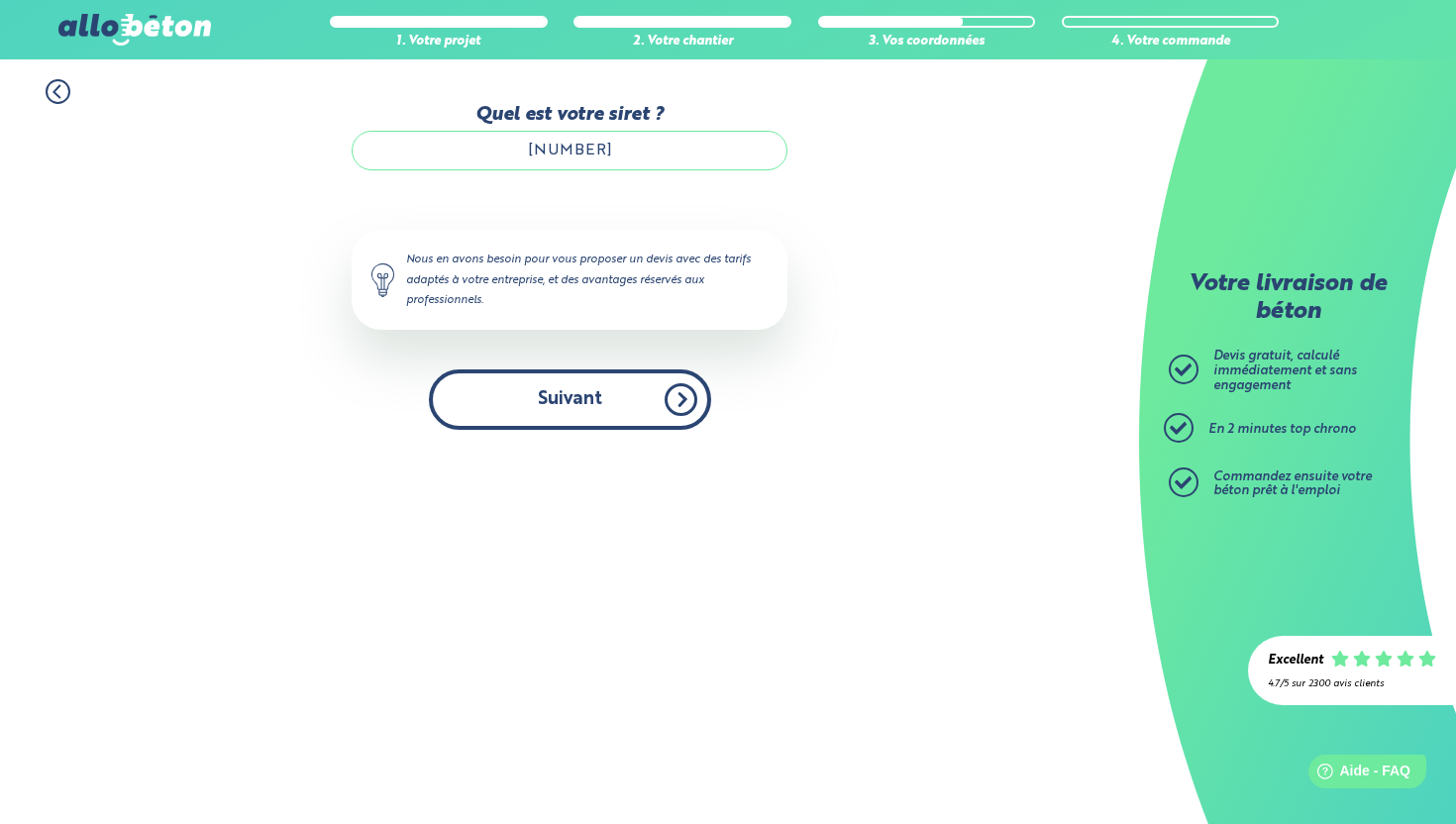 click on "Suivant" at bounding box center (570, 399) 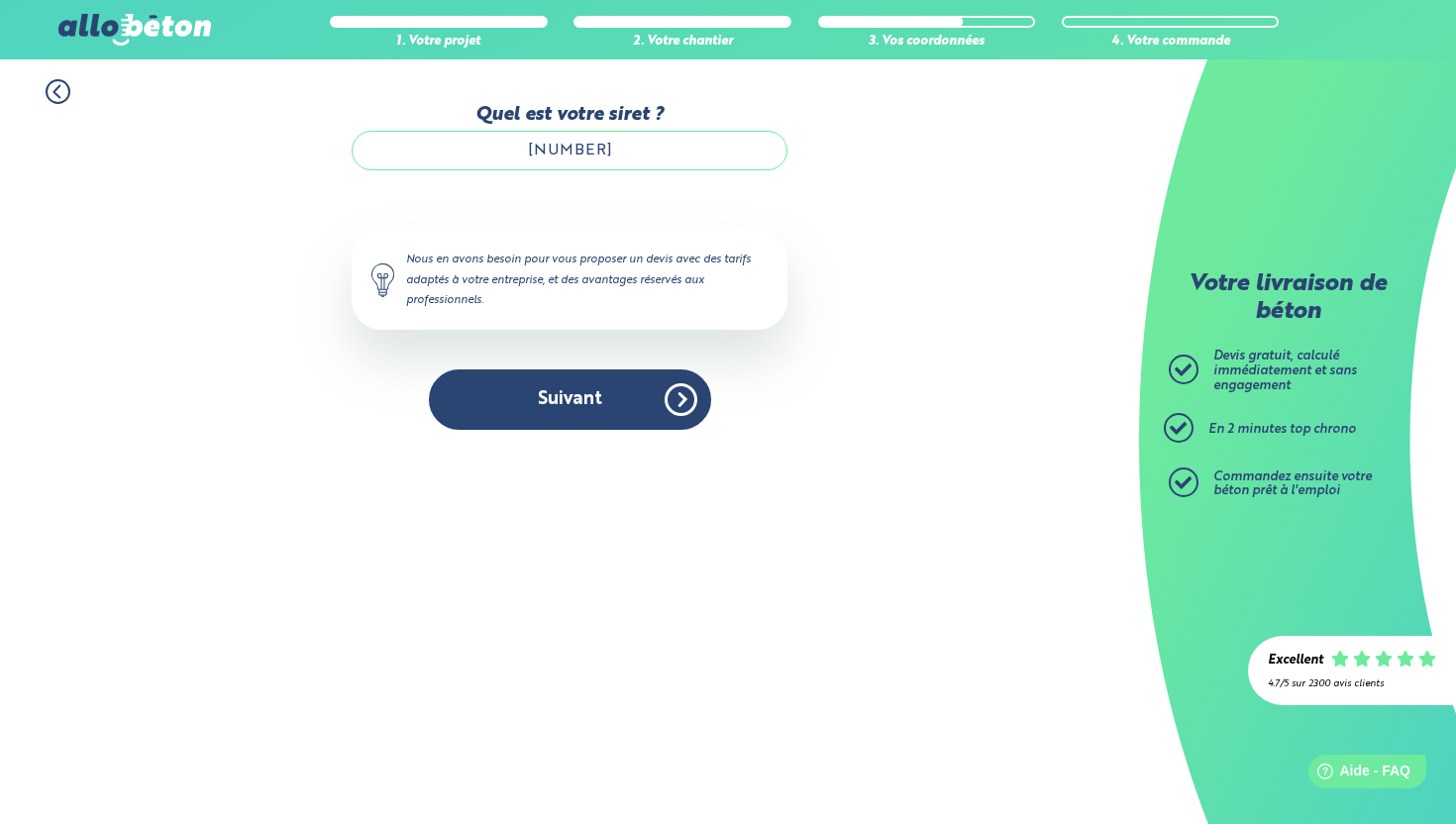 click on "Accueil
Livraison Béton
Centrale béton à proximité
Livraison béton Pyrénées-Orientales
Livraison de béton dans les Pyrénées-Orientales (66) : devis pour la livraison de toupie béton
Toupie béton Pyrénées-Orientales : Demandez un devis  gratuit  sur allobéton.com :
devis immédiat sans engagement. Commandez ensuite directement votre béton prêt à l'emploi !
Votre livraison de béton
Devis gratuit,
calculé immédiatement et sans engagement" at bounding box center [570, 442] 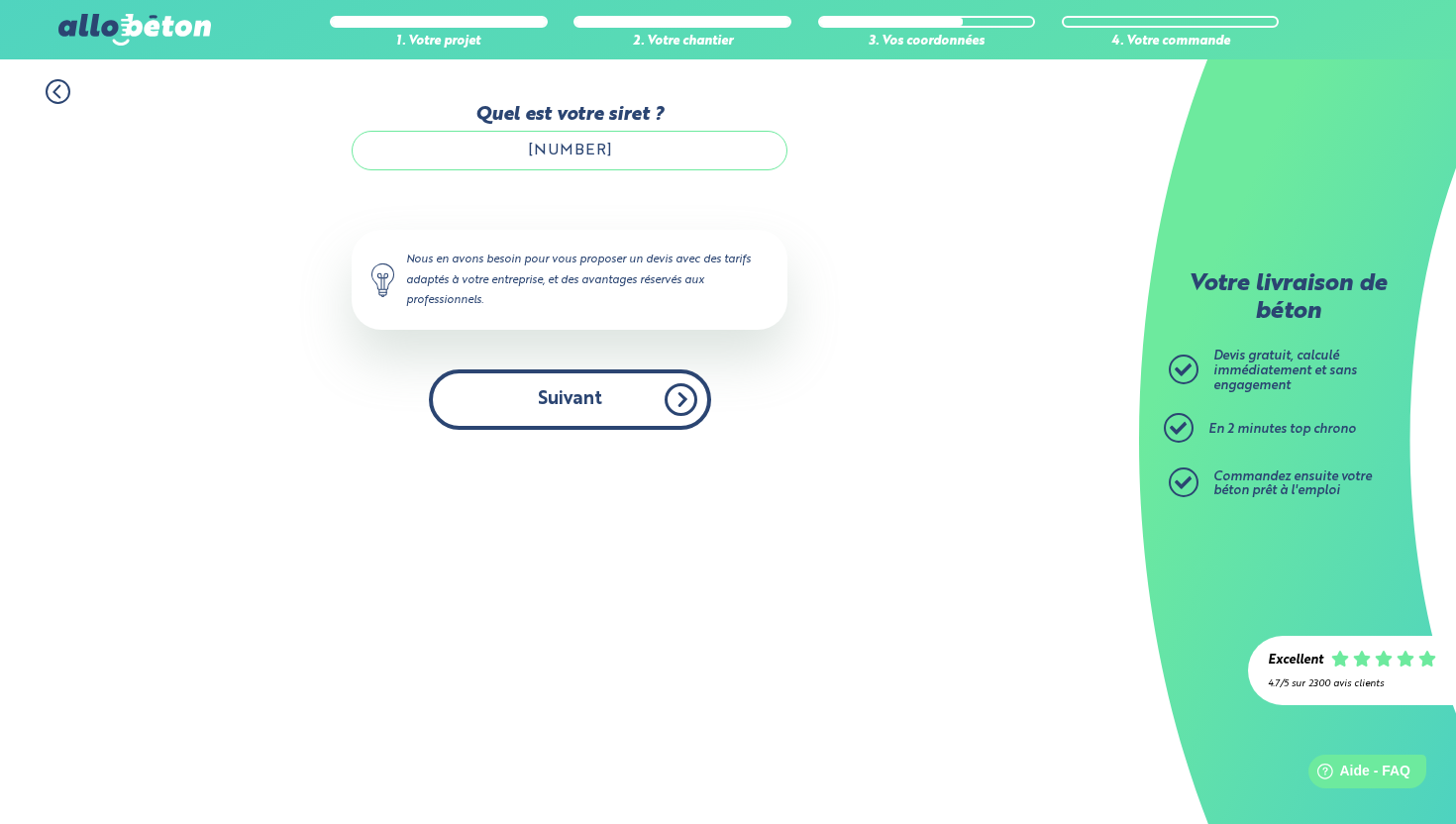 click on "Suivant" at bounding box center (570, 399) 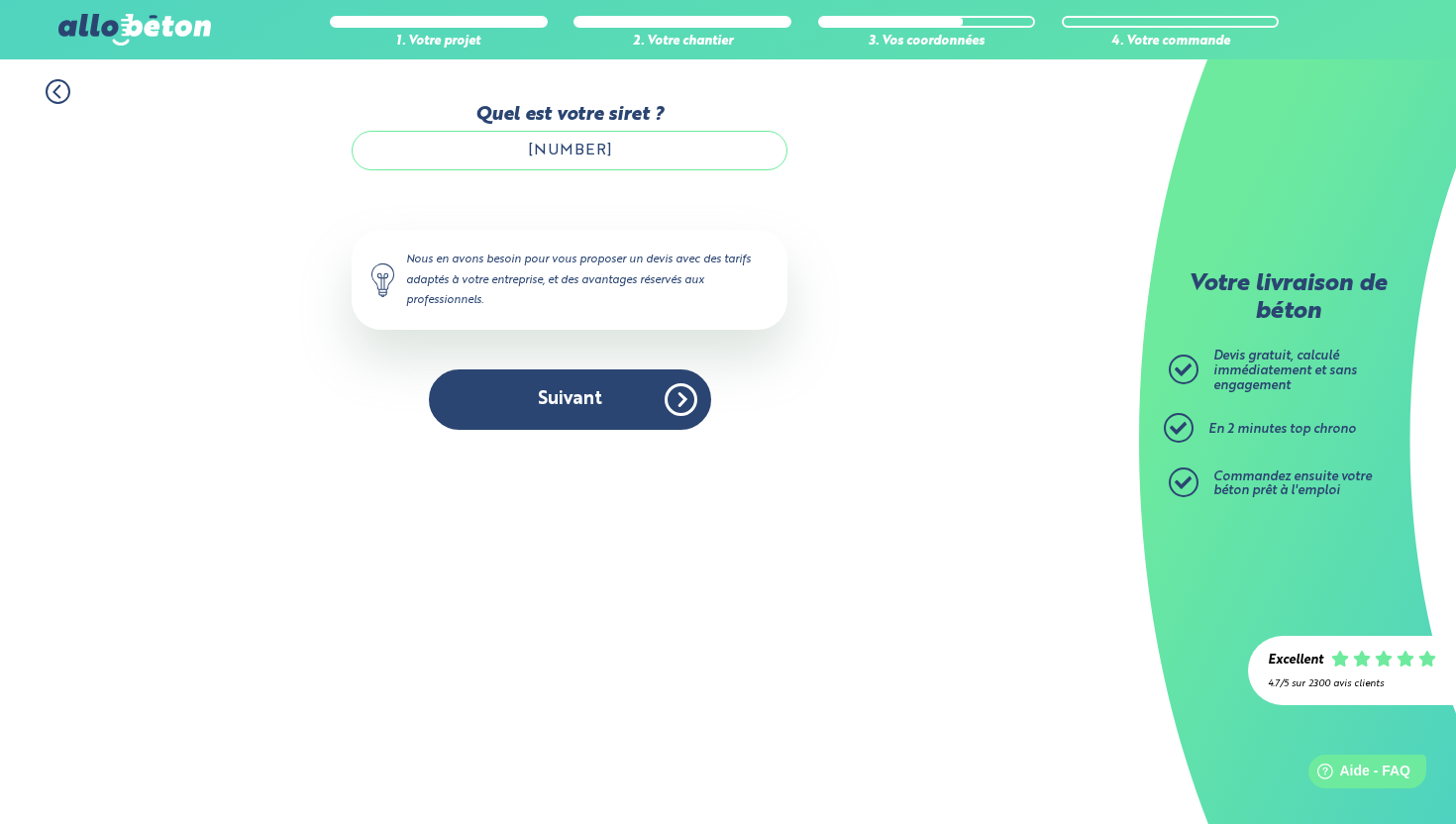 drag, startPoint x: 649, startPoint y: 411, endPoint x: 688, endPoint y: 224, distance: 191.02356 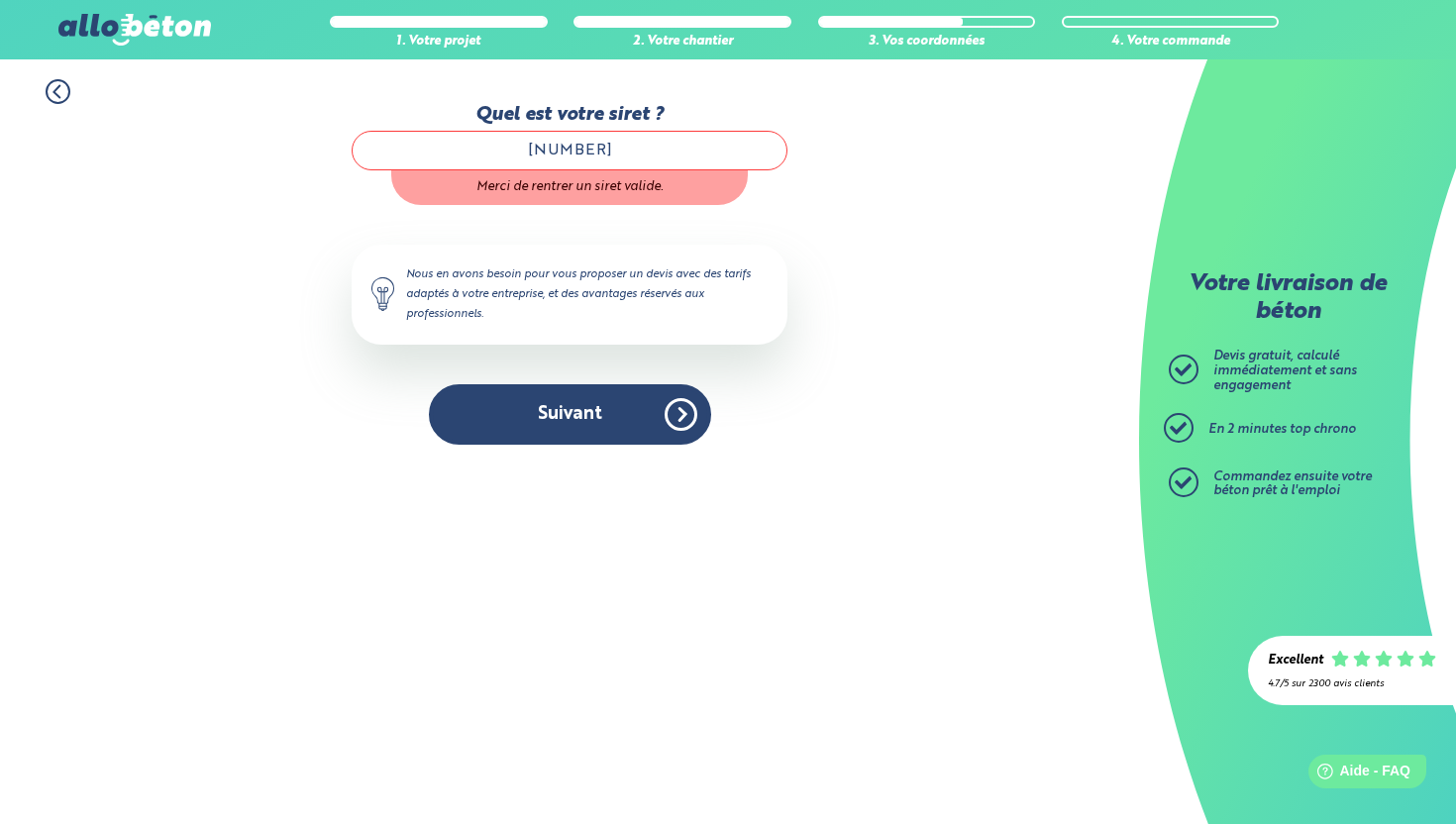 click on "9477386540001" at bounding box center (570, 151) 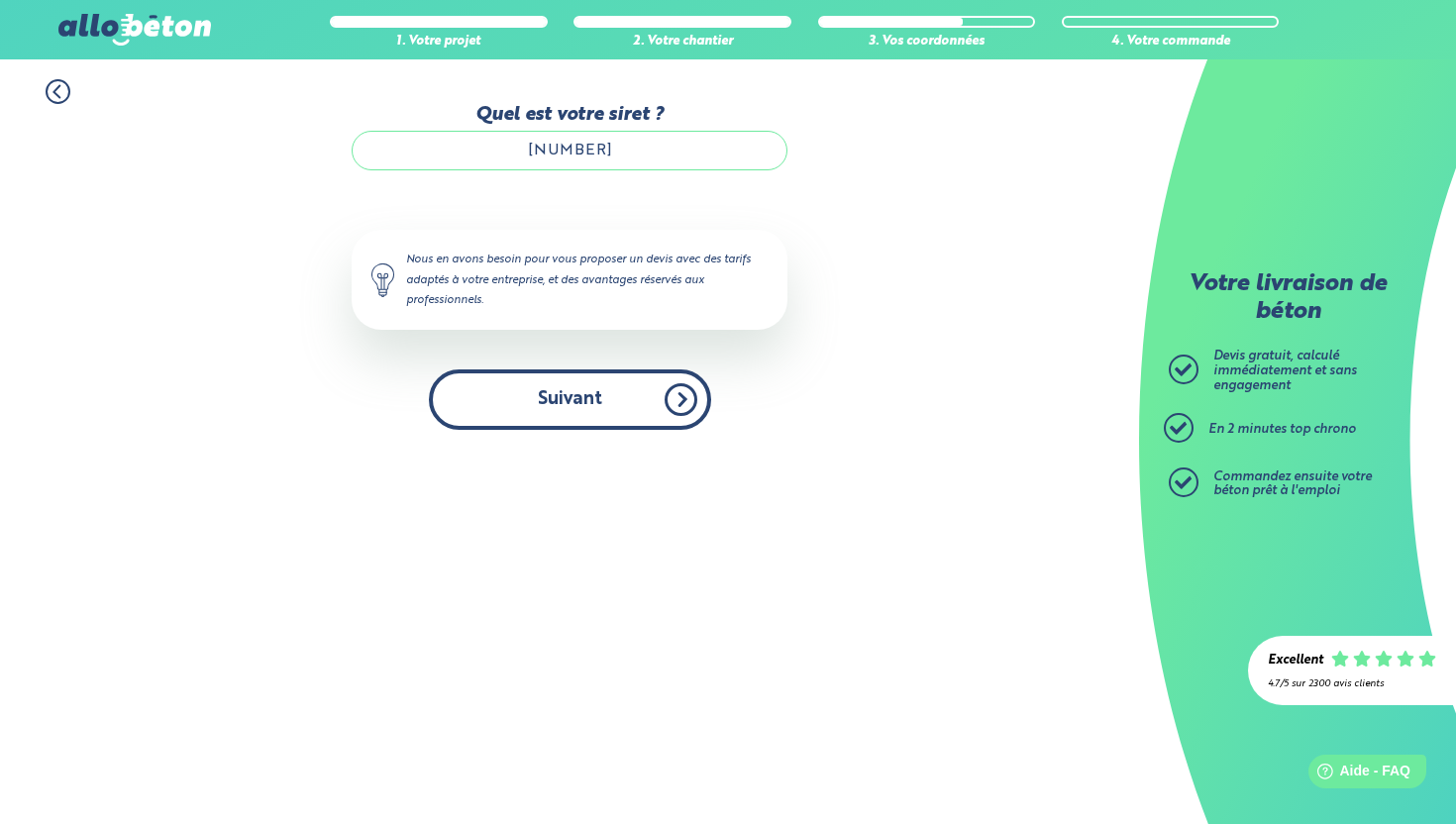 click on "Suivant" at bounding box center [570, 399] 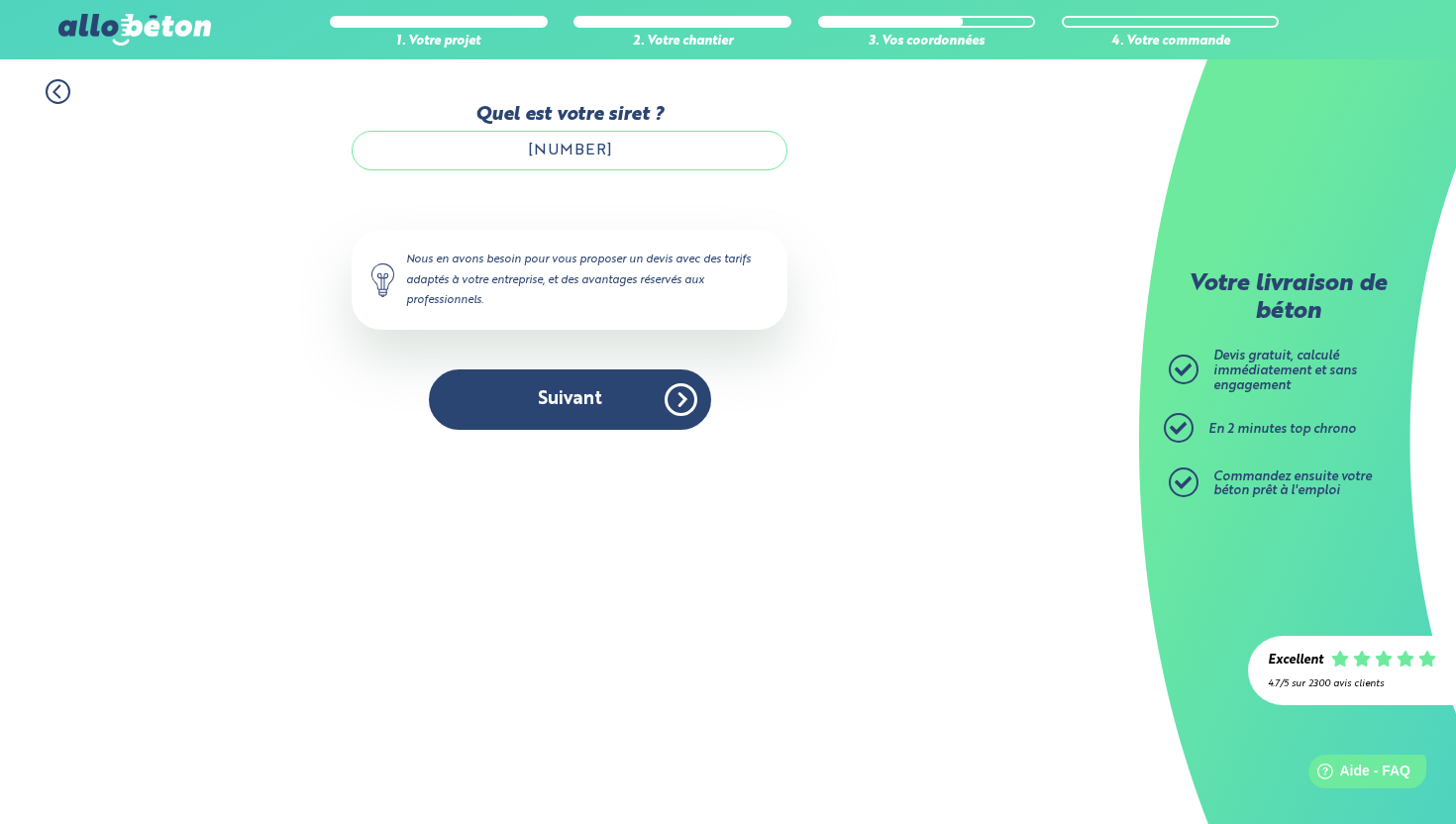 drag, startPoint x: 567, startPoint y: 400, endPoint x: 662, endPoint y: 197, distance: 224.12943 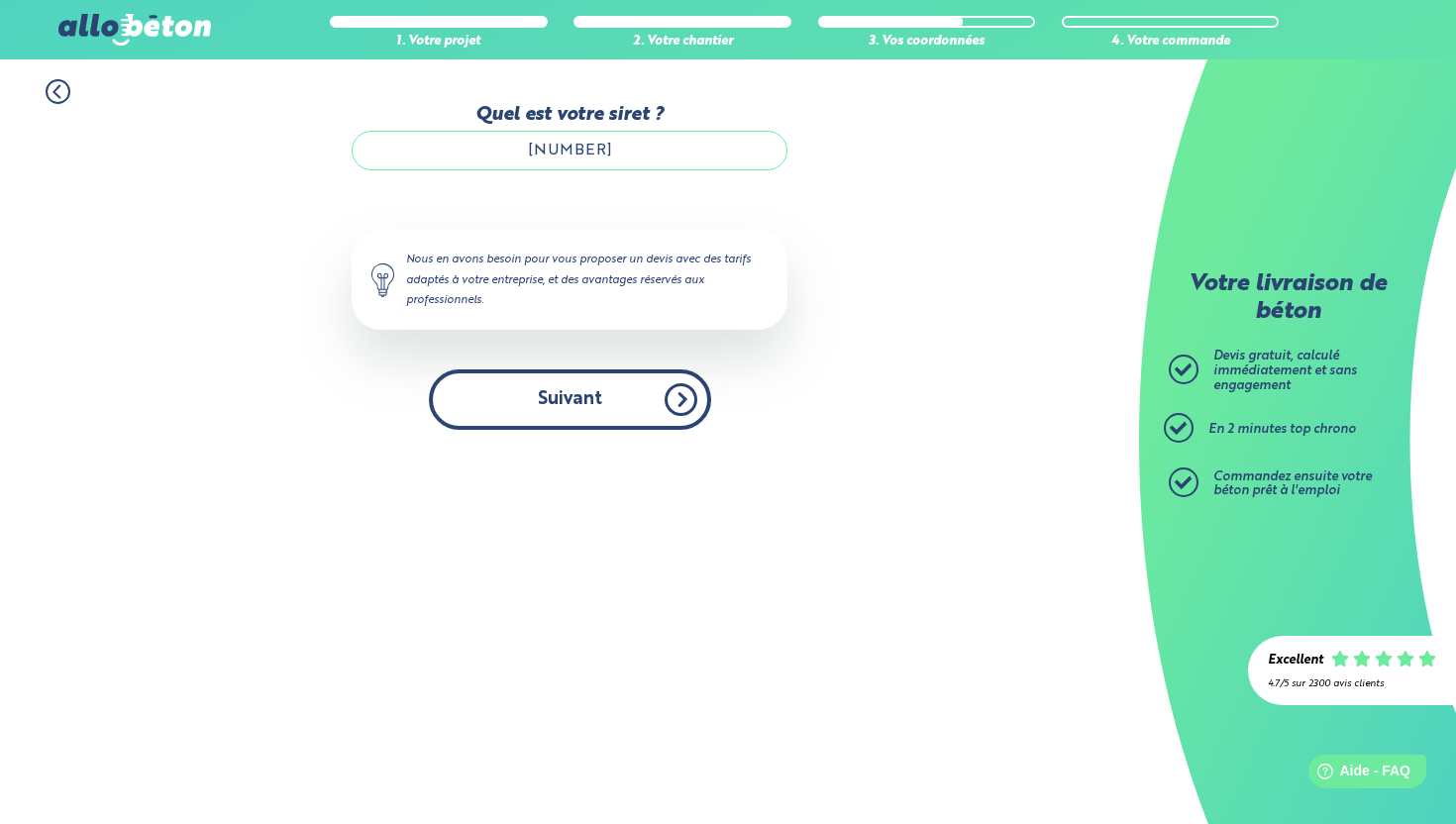 click on "Suivant" at bounding box center [570, 399] 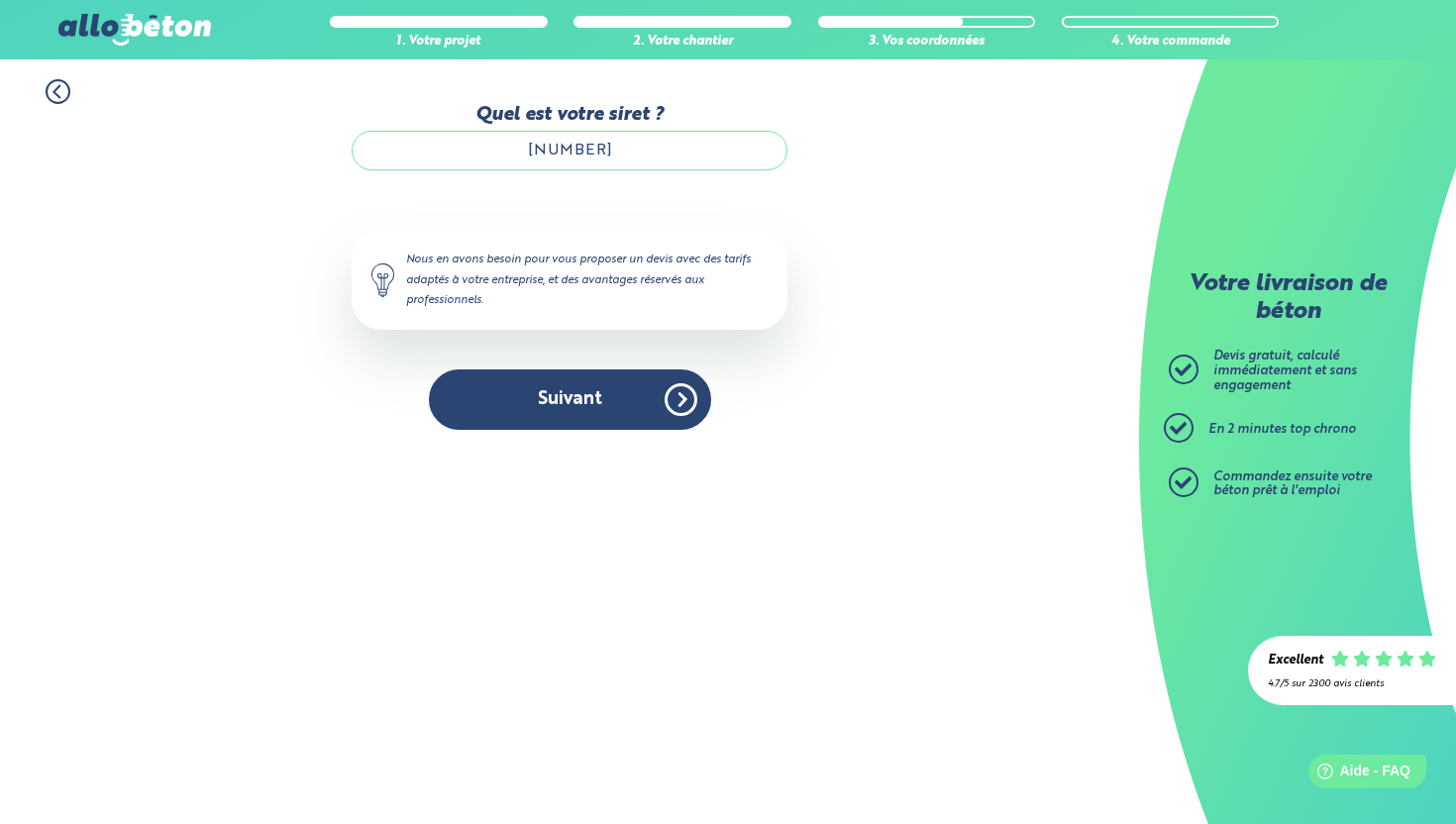 click on "Nous en avons besoin pour vous proposer un devis avec des tarifs adaptés à votre entreprise, et des avantages réservés aux professionnels." at bounding box center (570, 279) 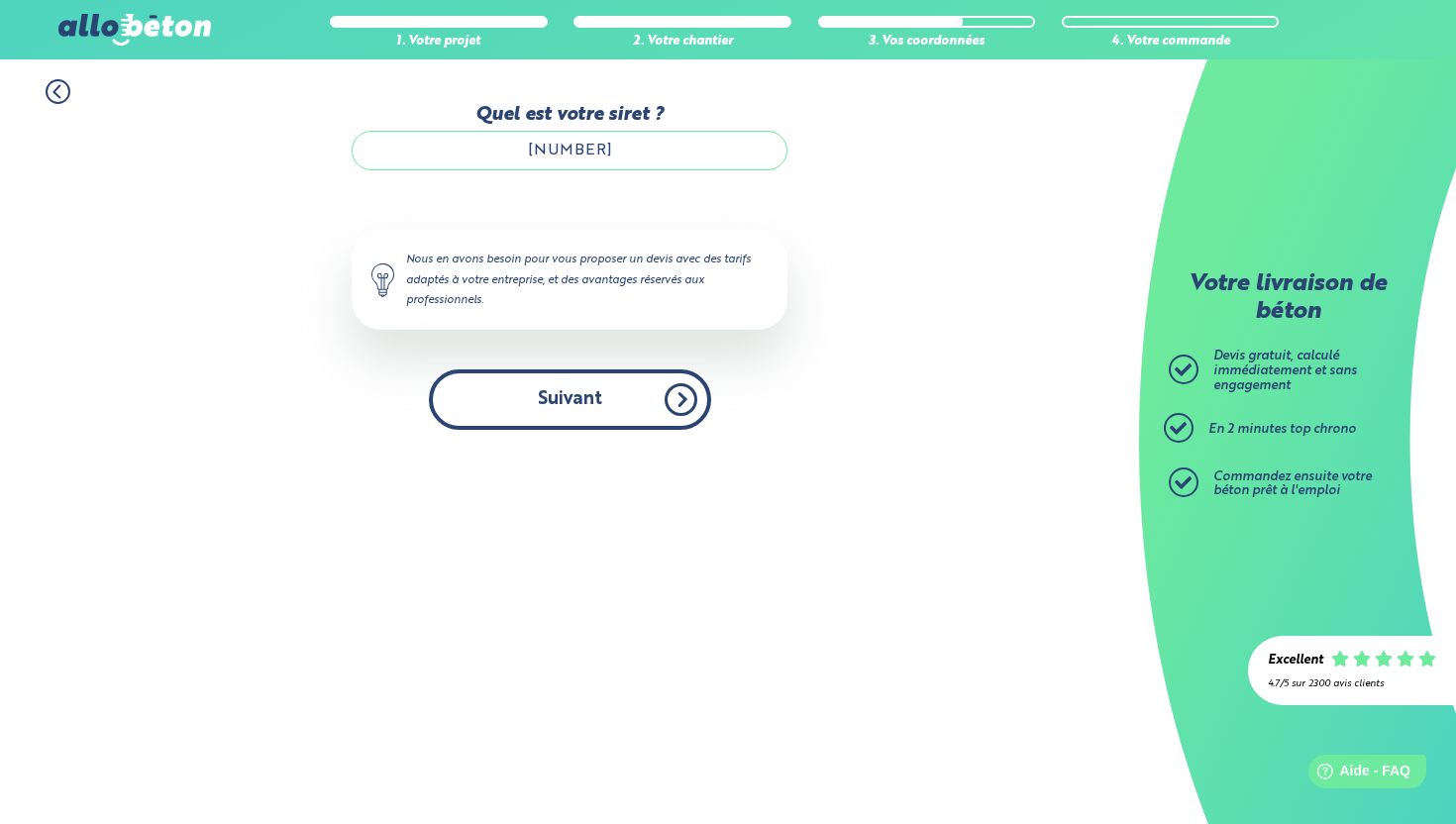 click on "Suivant" at bounding box center (570, 399) 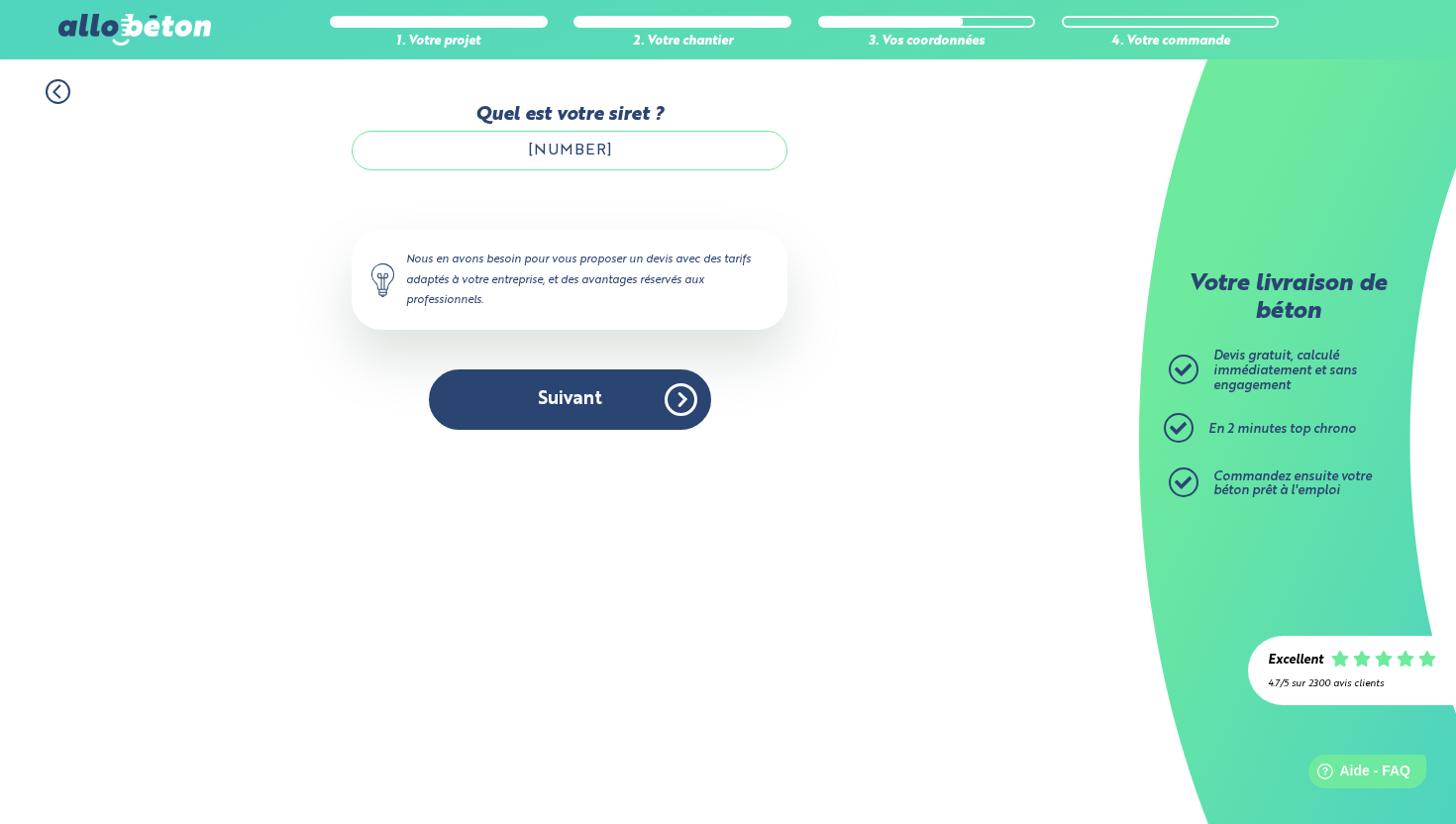 click on "94773865400021" at bounding box center (570, 151) 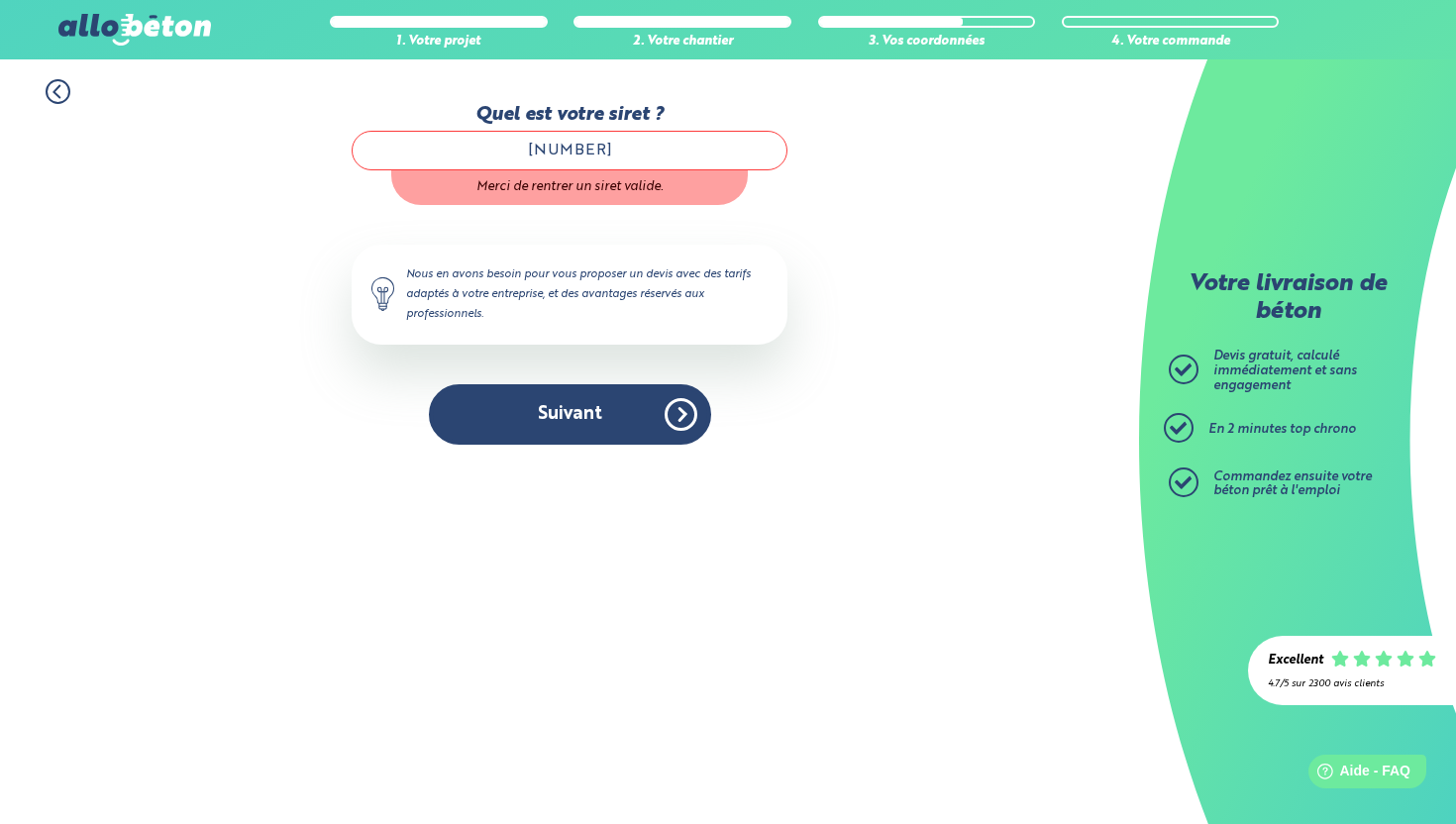 click on "Nous en avons besoin pour vous proposer un devis avec des tarifs adaptés à votre entreprise, et des avantages réservés aux professionnels." at bounding box center (570, 294) 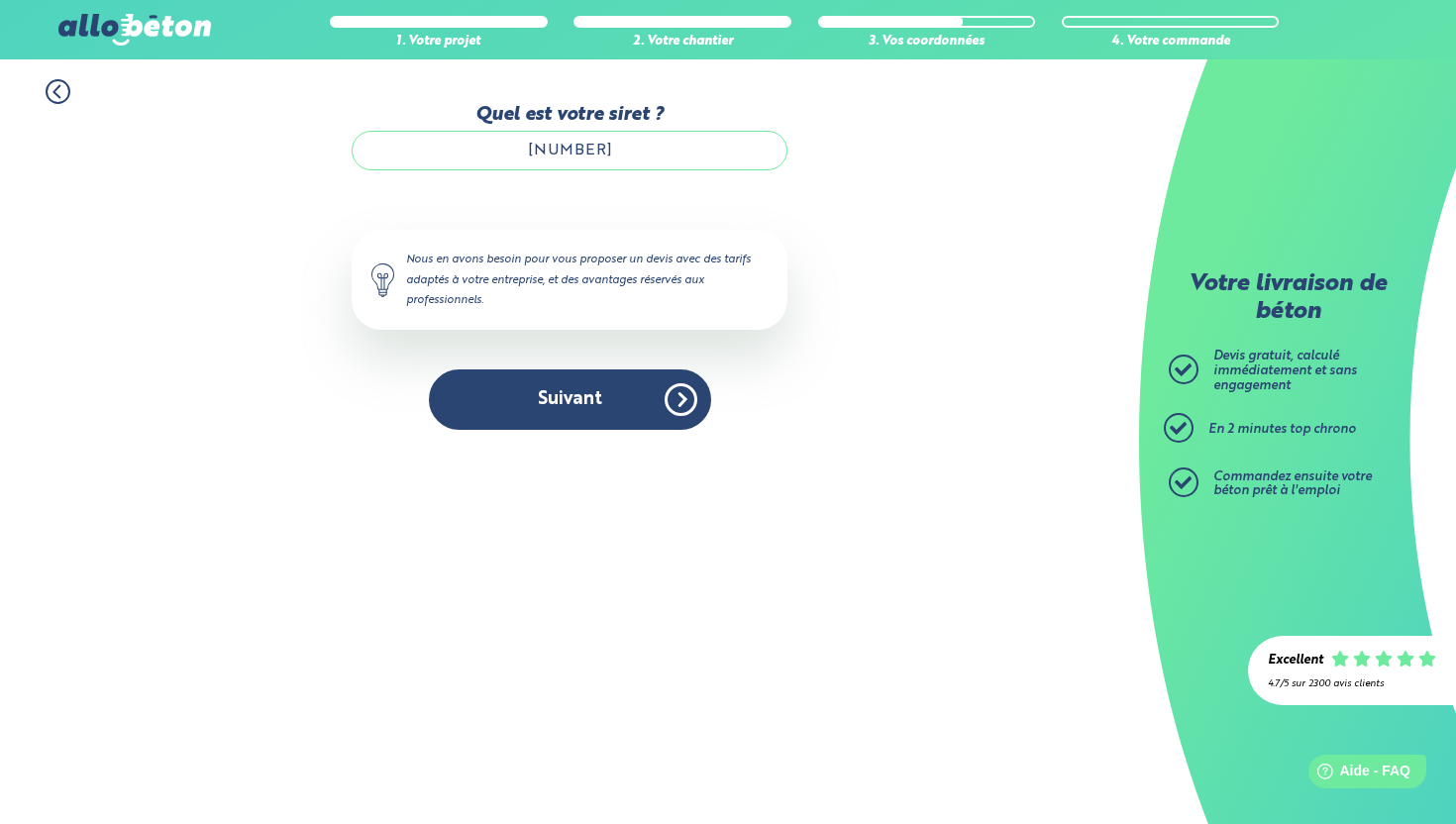 click on "94773865400021" at bounding box center [570, 151] 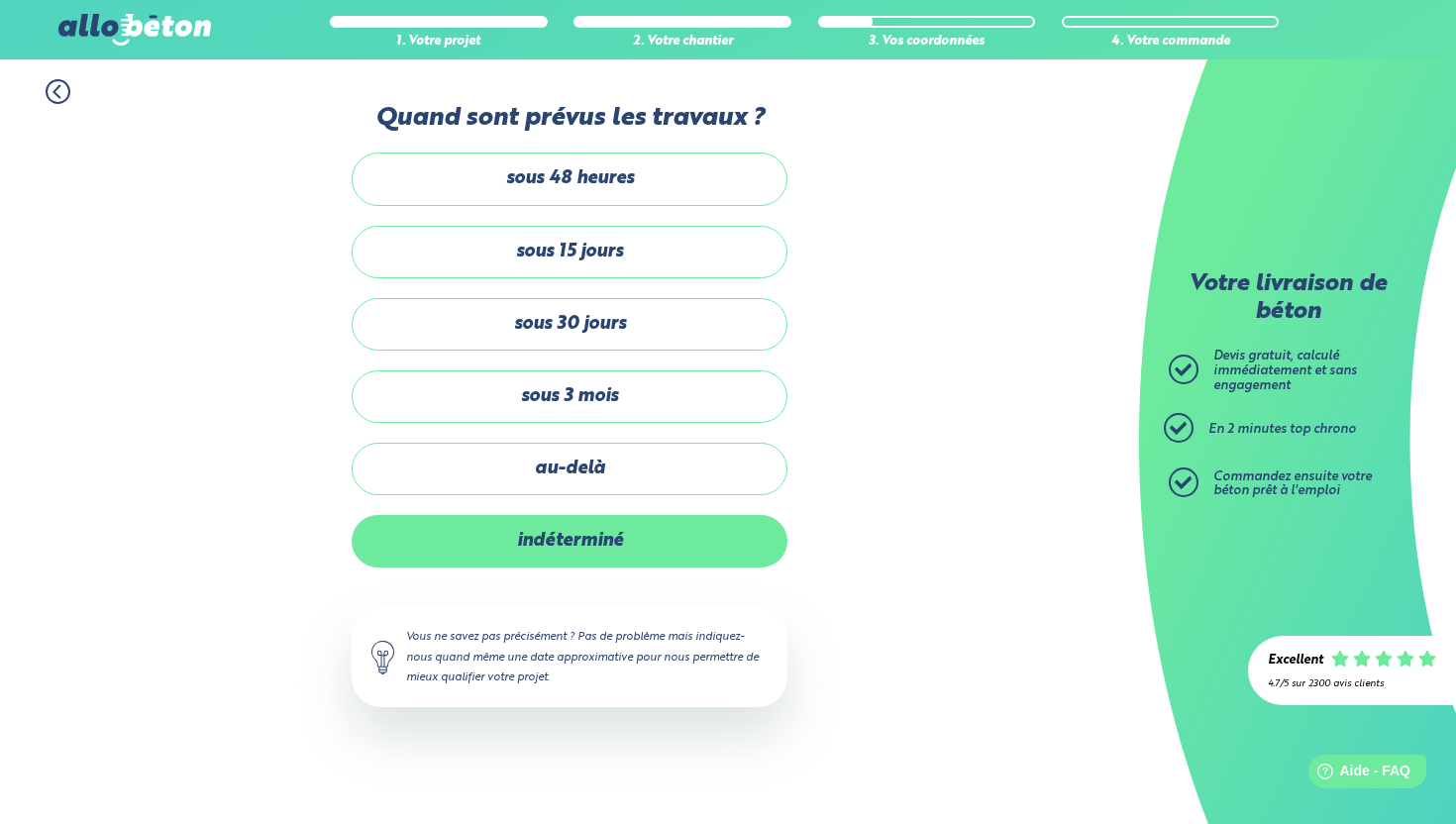 click on "indéterminé" at bounding box center (570, 541) 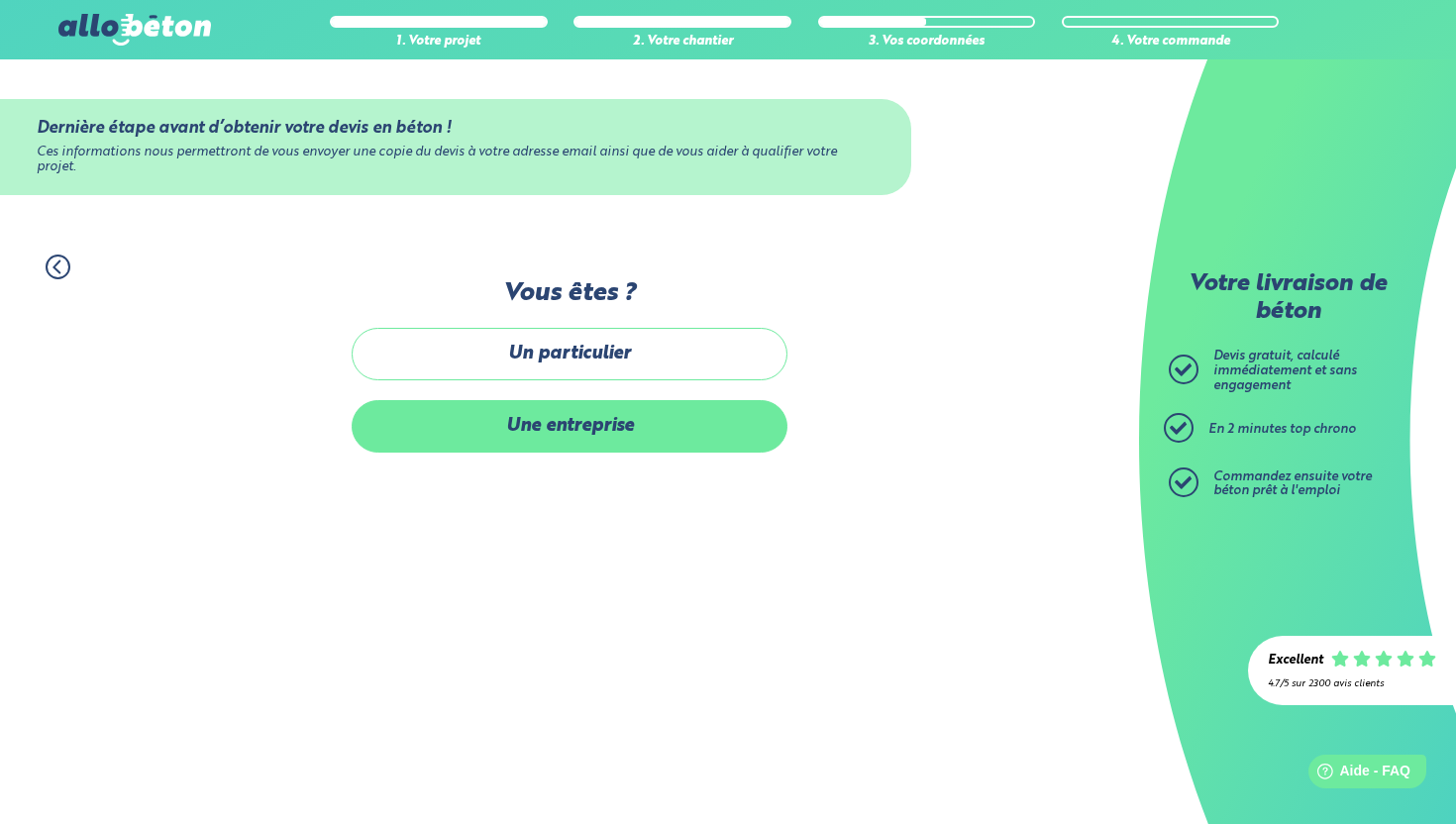 click on "Une entreprise" at bounding box center (570, 426) 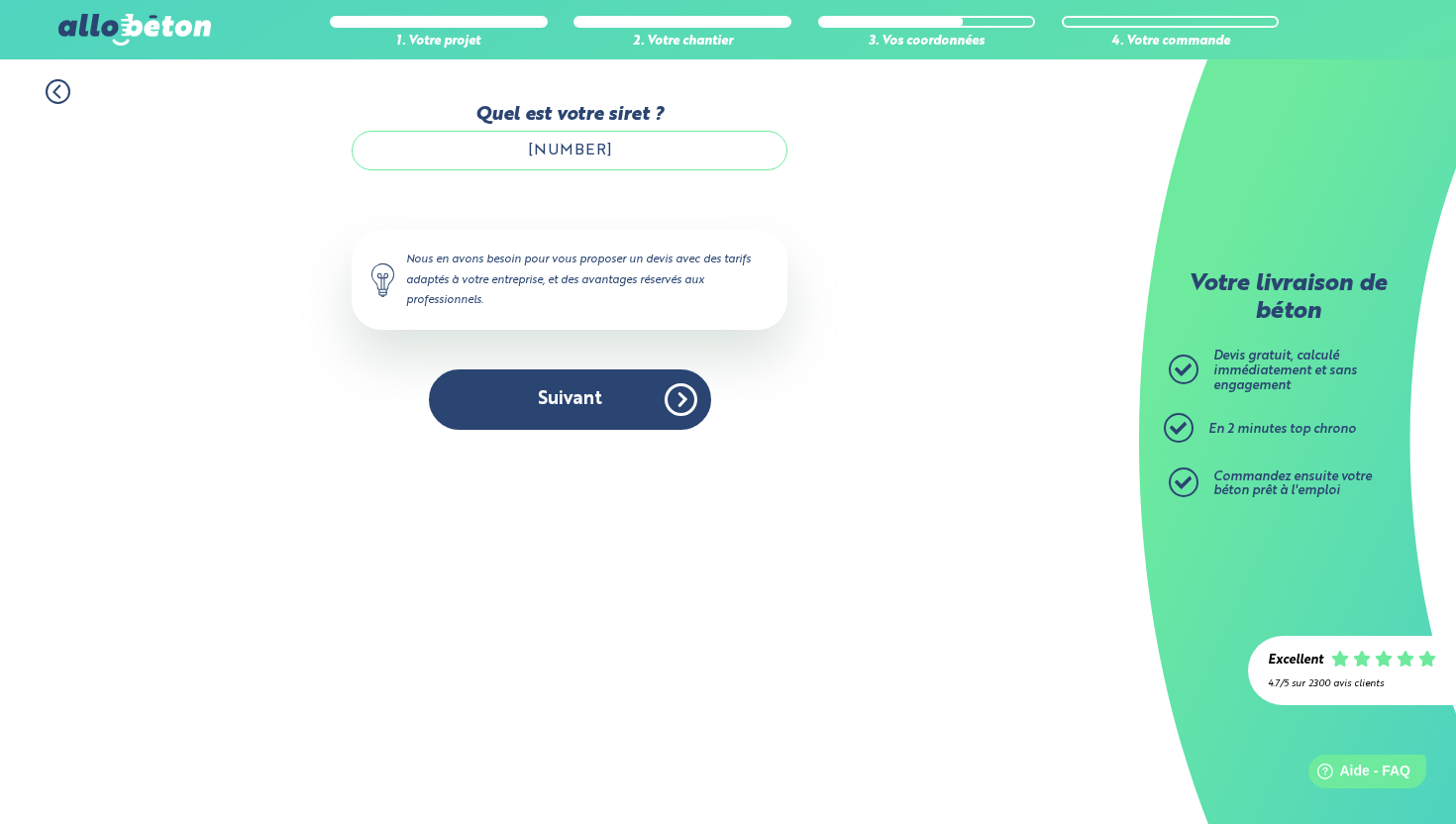 click on "Quel est votre siret ? 94773865400021
Le N° de SIRET saisi n’est pas reconnu, veuillez le corriger ou poursuivre en tant que particulier.
Nous en avons besoin pour vous proposer un devis avec des tarifs adaptés à votre entreprise, et des avantages réservés aux professionnels.
Suivant" at bounding box center (570, 276) 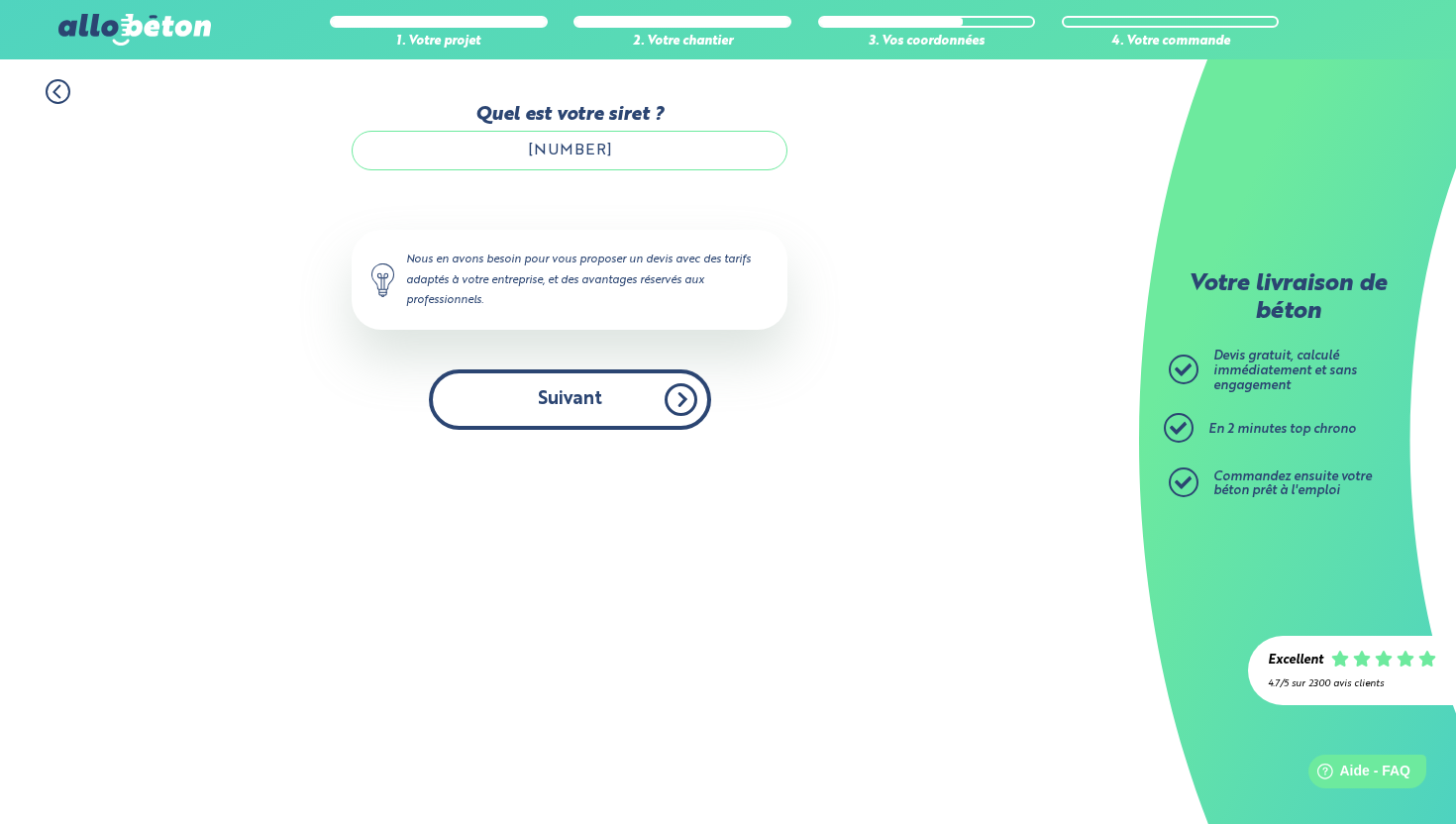click on "Suivant" at bounding box center (570, 399) 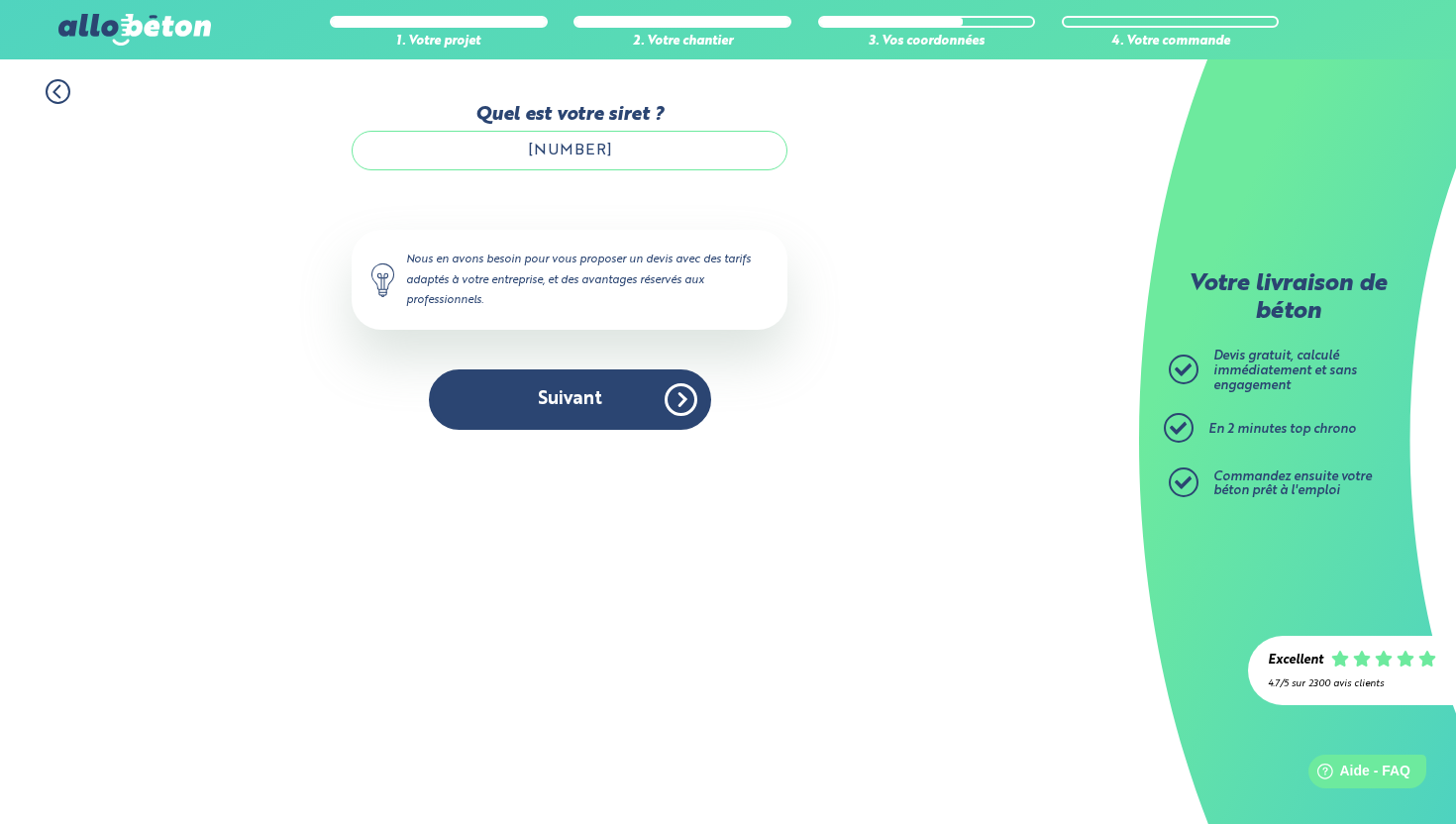 click on "Accueil
Livraison Béton
Centrale béton à proximité
Livraison béton Pyrénées-Orientales
Livraison de béton dans les Pyrénées-Orientales (66) : devis pour la livraison de toupie béton
Toupie béton Pyrénées-Orientales : Demandez un devis  gratuit  sur allobéton.com :
devis immédiat sans engagement. Commandez ensuite directement votre béton prêt à l'emploi !
Votre livraison de béton
Devis gratuit,
calculé immédiatement et sans engagement" at bounding box center [570, 442] 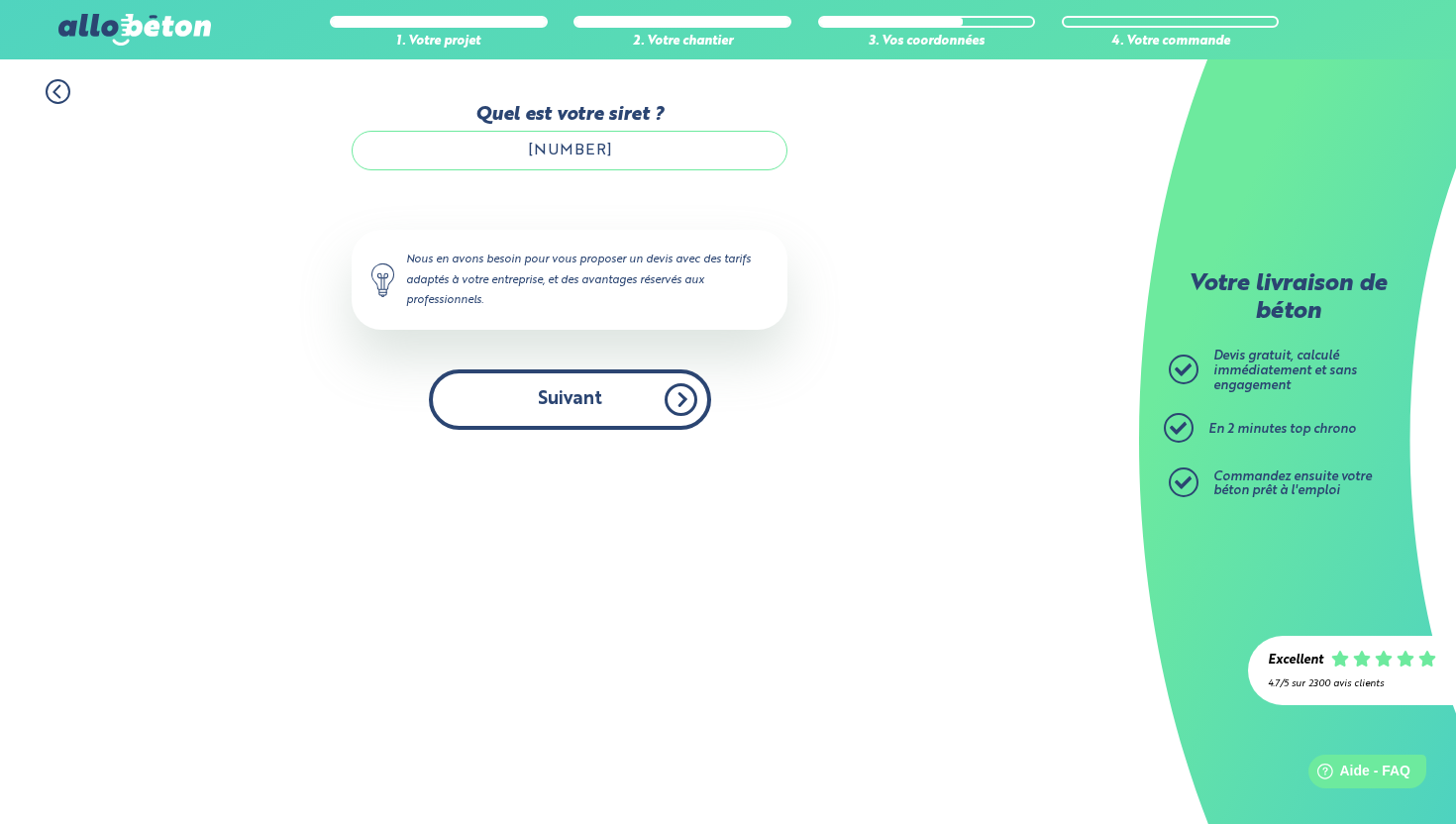 click on "Suivant" at bounding box center [570, 399] 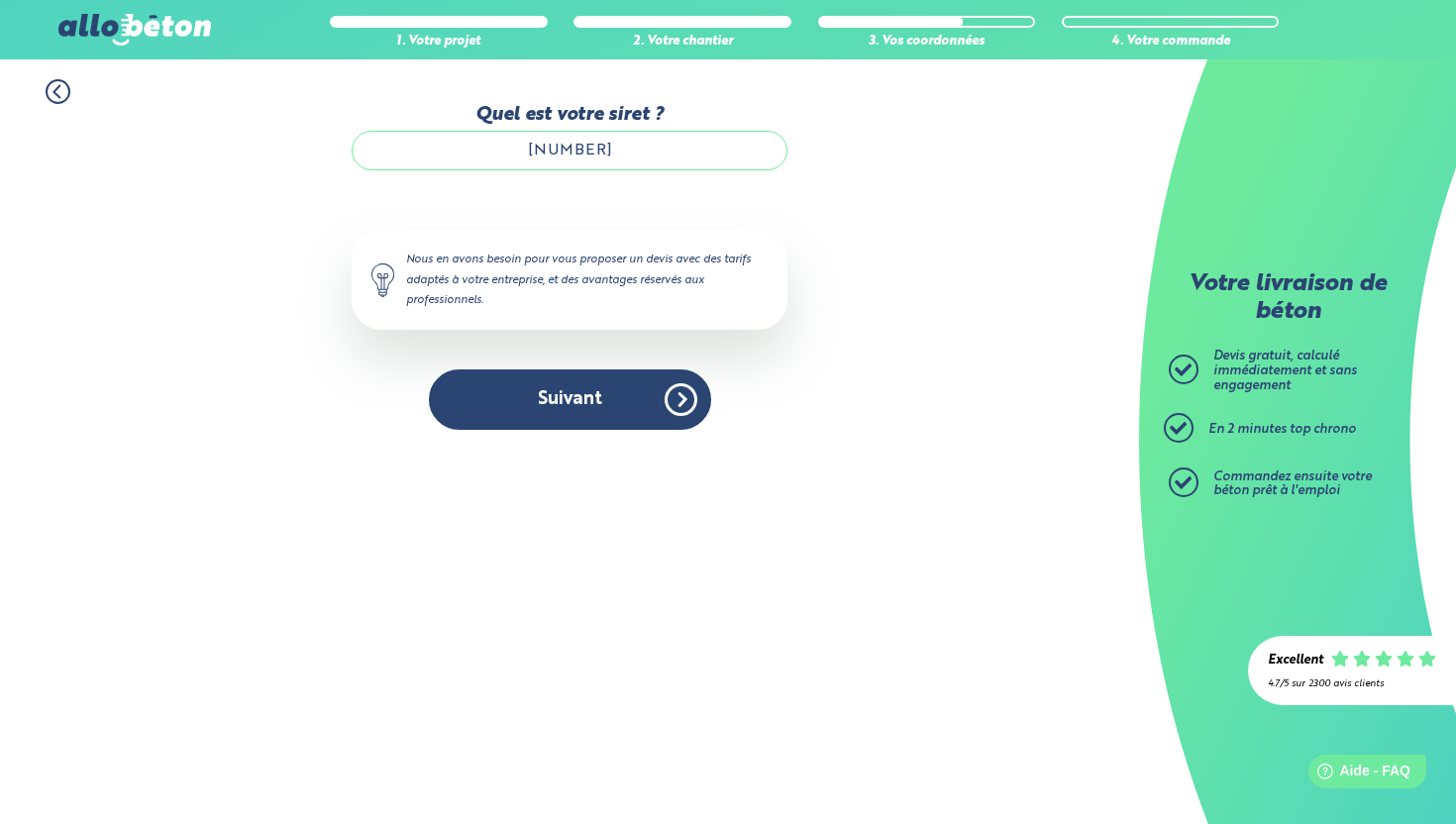 click at bounding box center [135, 30] 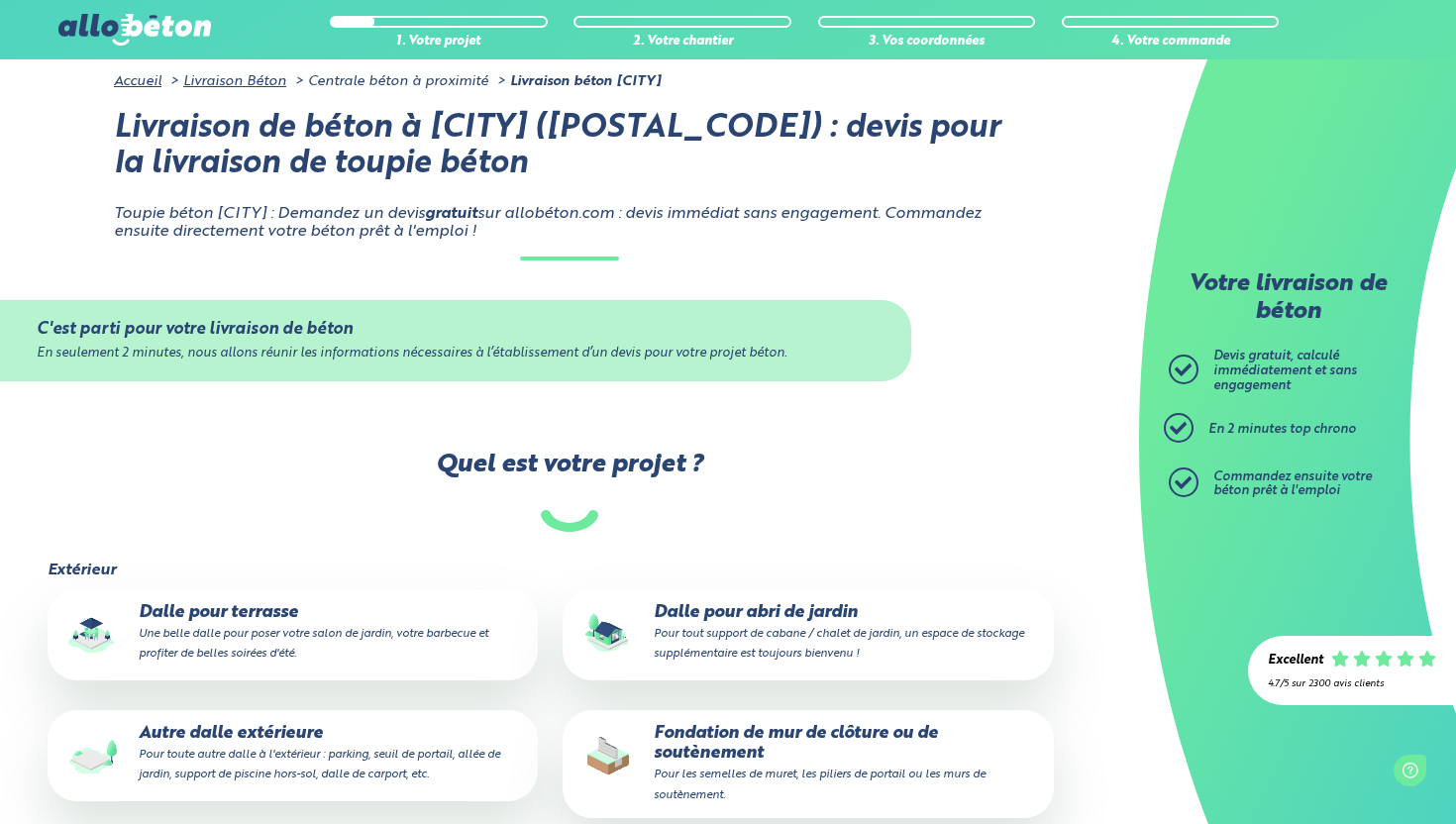 scroll, scrollTop: 0, scrollLeft: 0, axis: both 